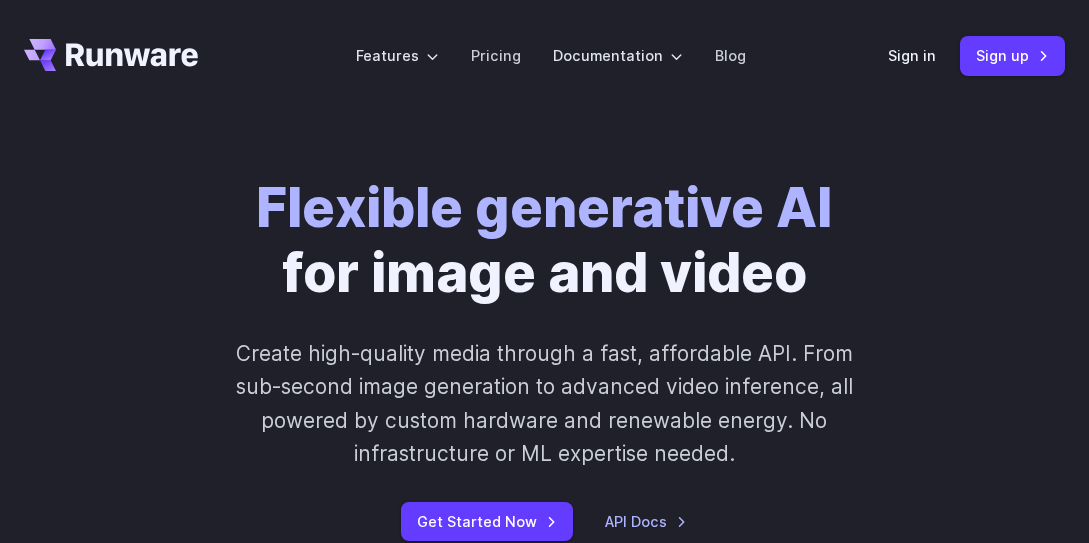 scroll, scrollTop: 0, scrollLeft: 0, axis: both 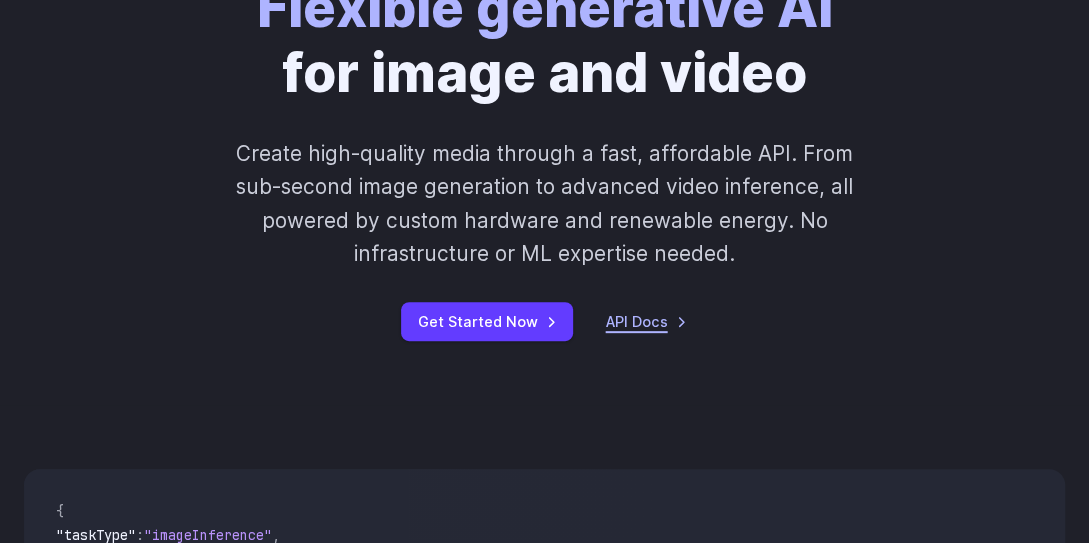 click on "API Docs" at bounding box center [646, 321] 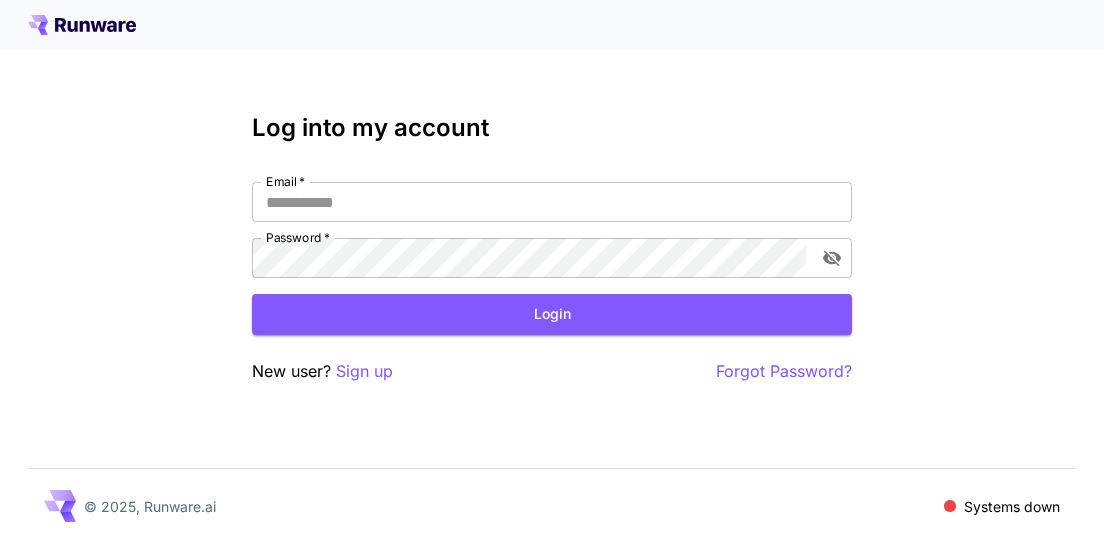 scroll, scrollTop: 0, scrollLeft: 0, axis: both 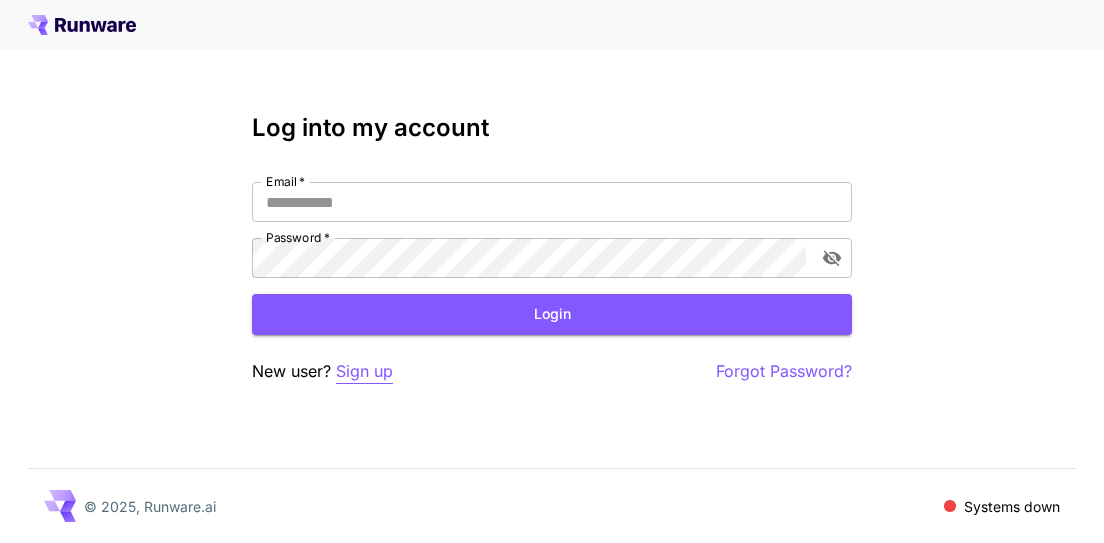 click on "Sign up" at bounding box center [364, 371] 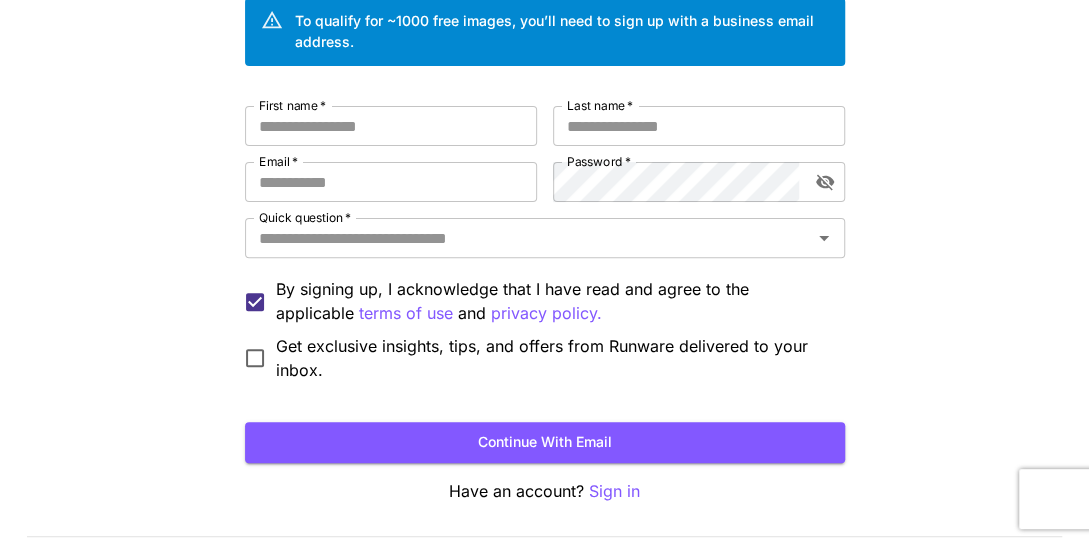 scroll, scrollTop: 200, scrollLeft: 0, axis: vertical 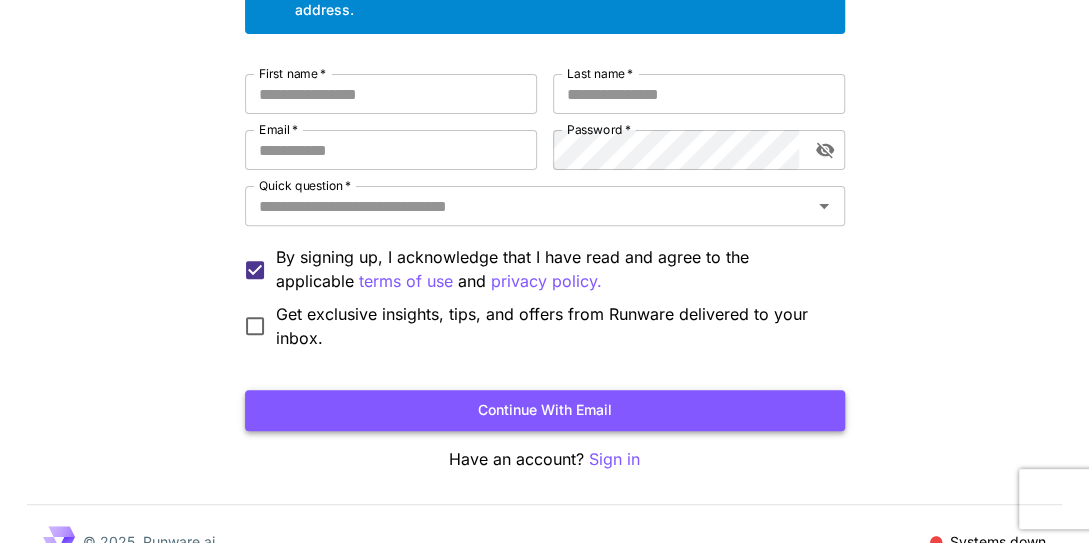 click on "Continue with email" at bounding box center (545, 410) 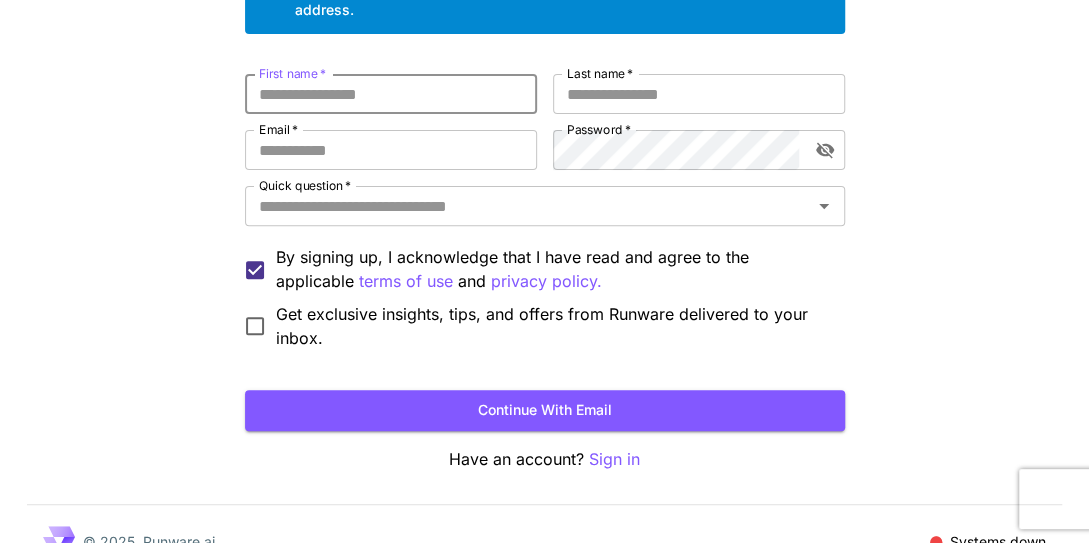 click on "Kick off with  ~1000 free images! 🎈 Welcome to Runware To qualify for ~1000 free images, you’ll need to sign up with a business email address. First name   * [FIRST] First name   * Last name   * [LAST] Last name   * Email   * [EMAIL] Email   * Password   * Password   * Quick question   * Quick question   * By signing up, I acknowledge that I have read and agree to the applicable   terms of use     and   privacy policy.   Get exclusive insights, tips, and offers from Runware delivered to your inbox. Continue with email Have an account?   Sign in © 2025, Runware.ai Systems down" at bounding box center [544, 189] 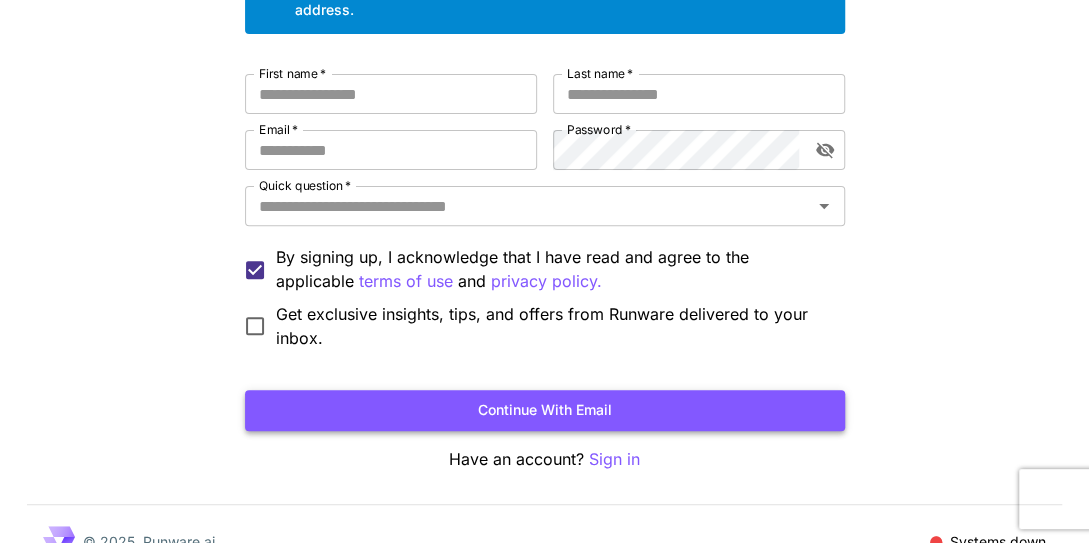 click on "Continue with email" at bounding box center (545, 410) 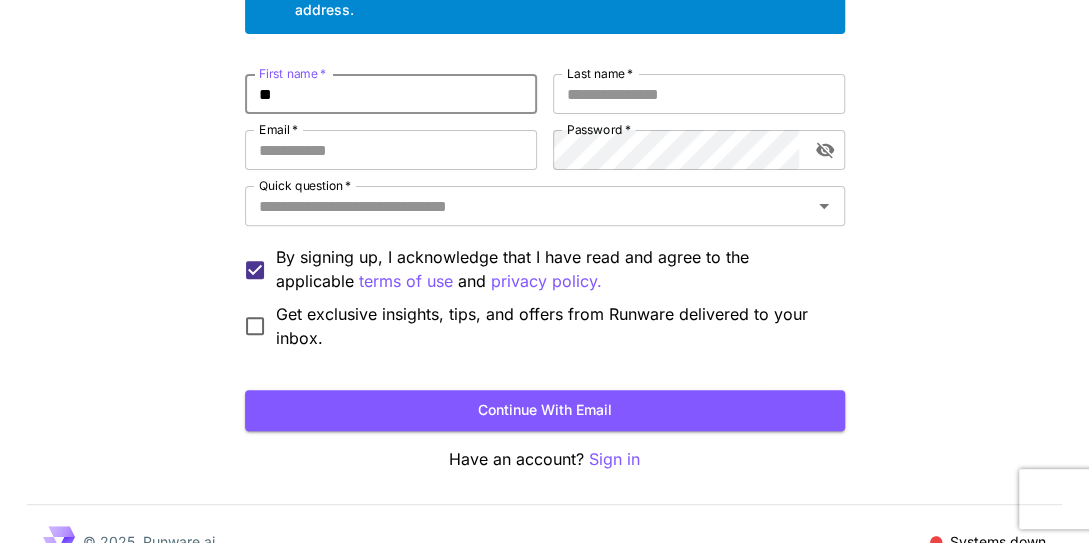 type on "*" 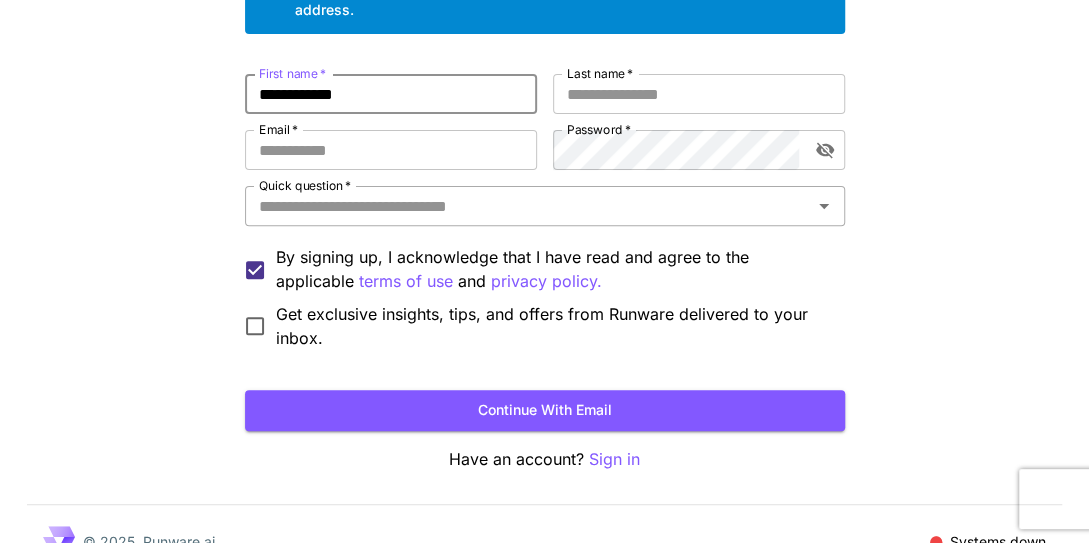 scroll, scrollTop: 234, scrollLeft: 0, axis: vertical 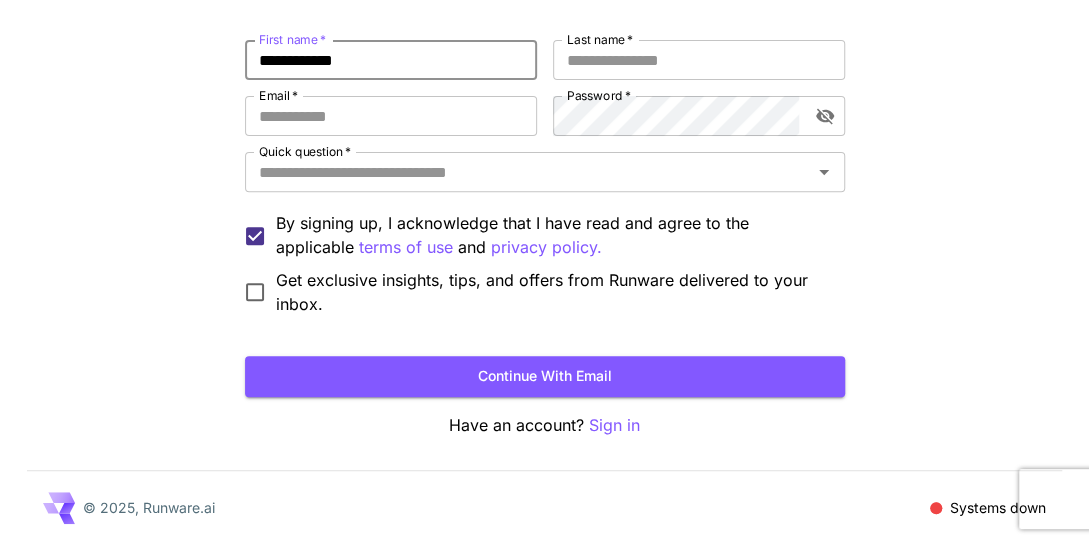 type on "**********" 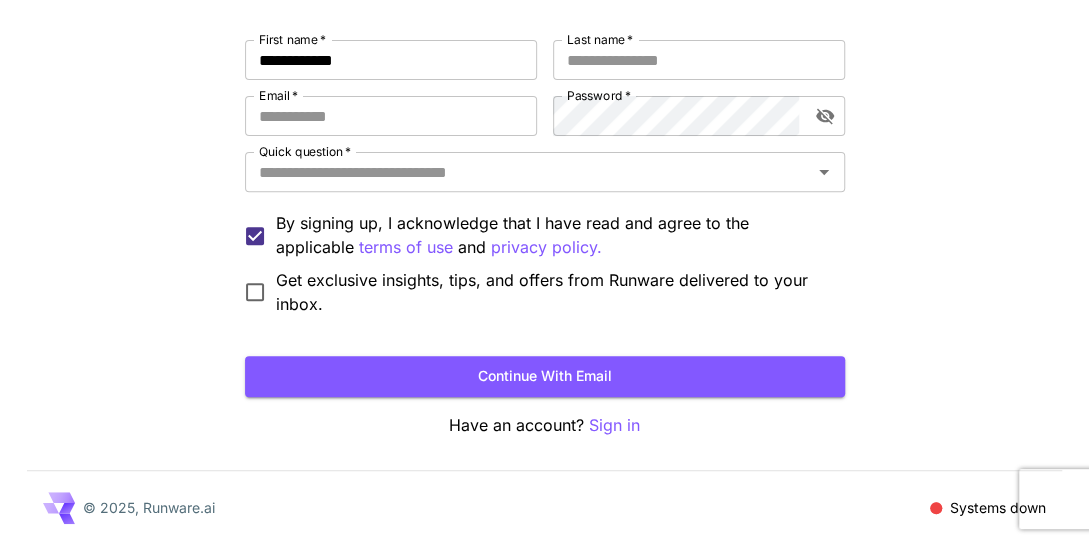 drag, startPoint x: 976, startPoint y: 199, endPoint x: 946, endPoint y: 213, distance: 33.105892 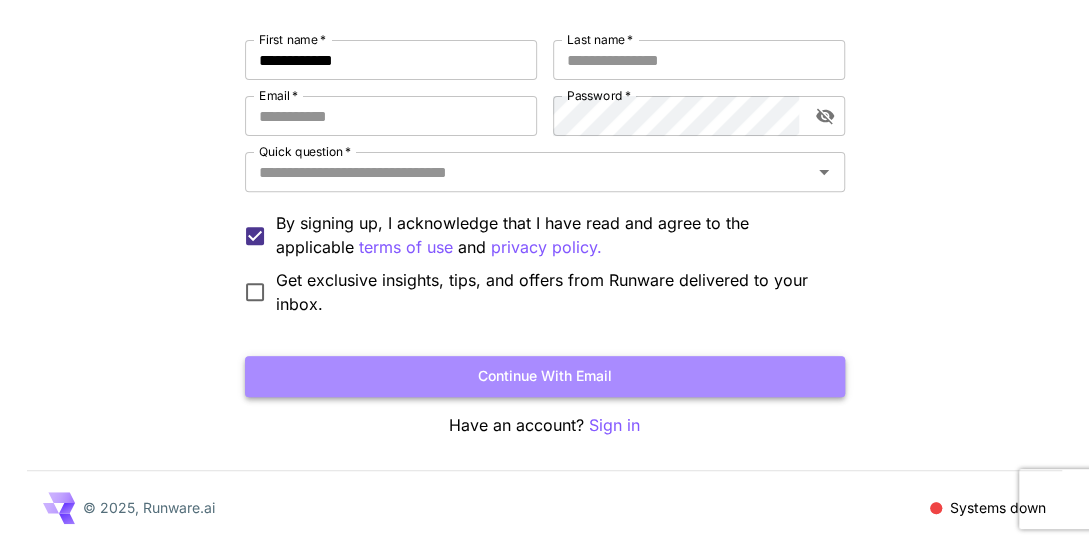 click on "Continue with email" at bounding box center [545, 376] 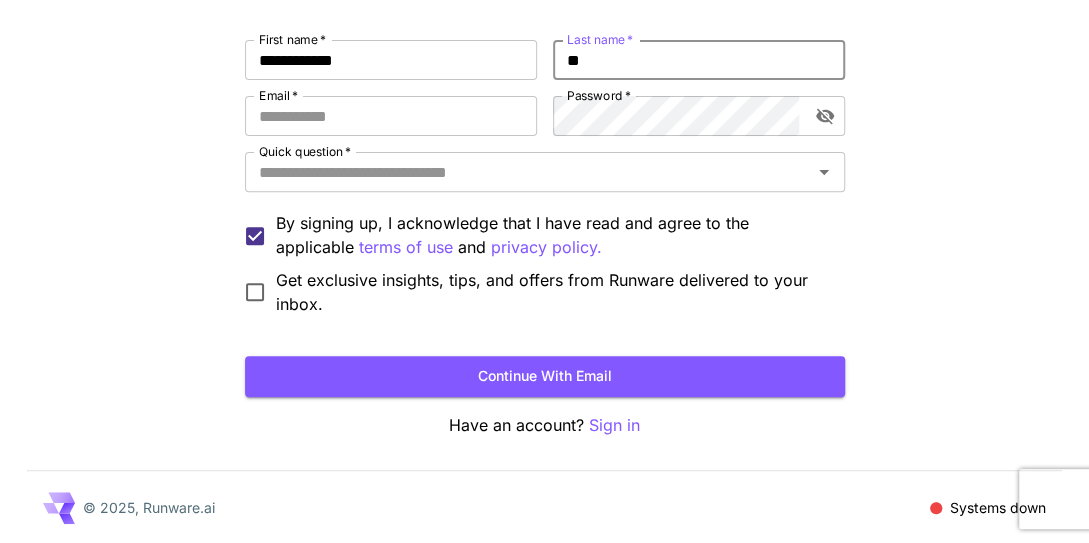 type on "*" 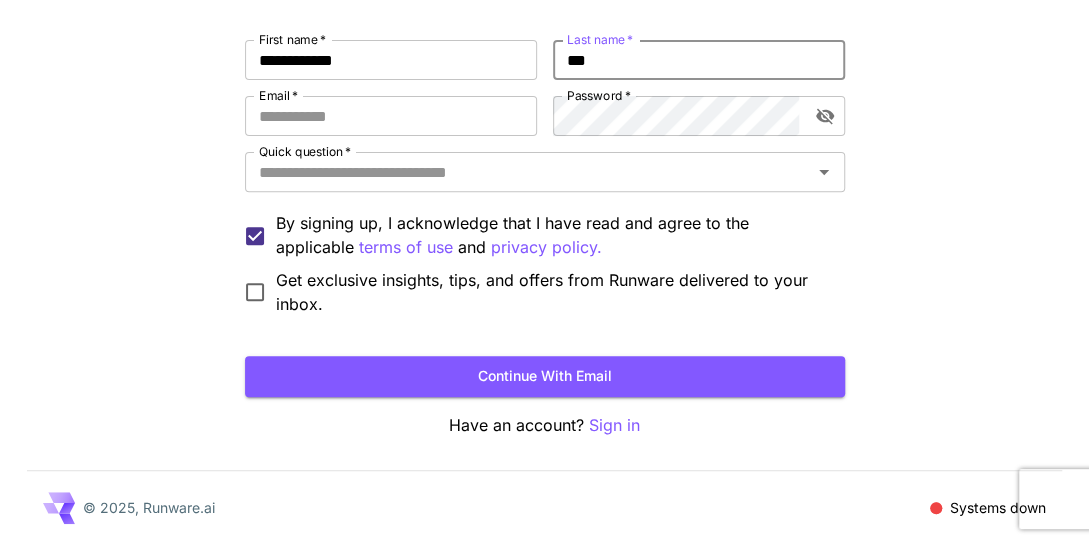 type on "***" 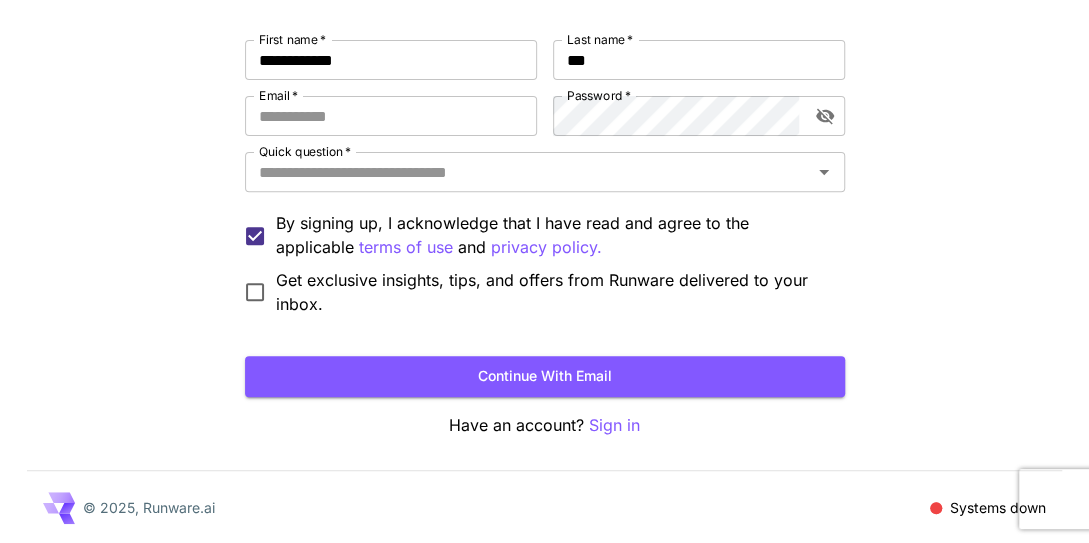 drag, startPoint x: 860, startPoint y: 206, endPoint x: 838, endPoint y: 262, distance: 60.166435 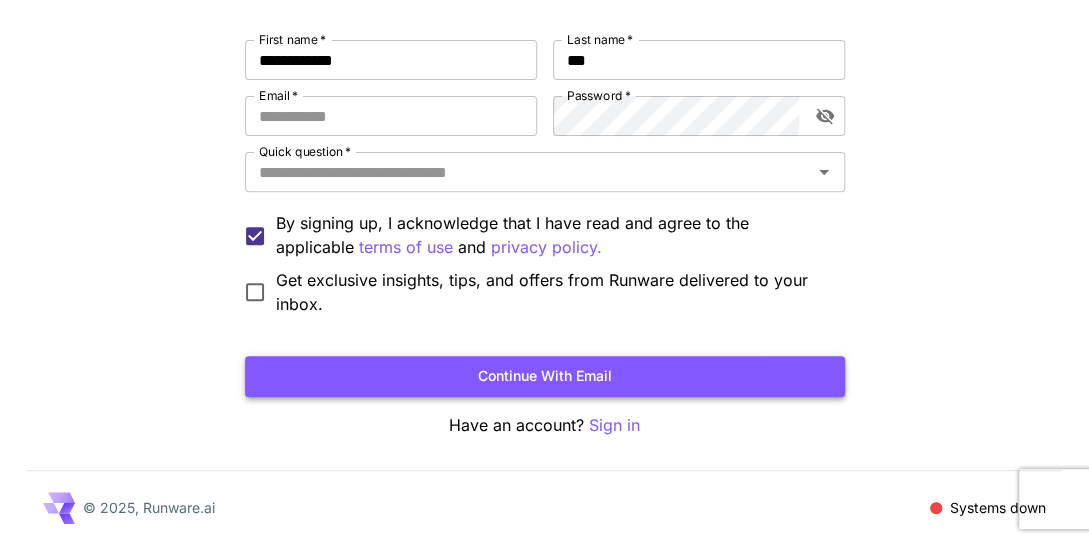 click on "Continue with email" at bounding box center [545, 376] 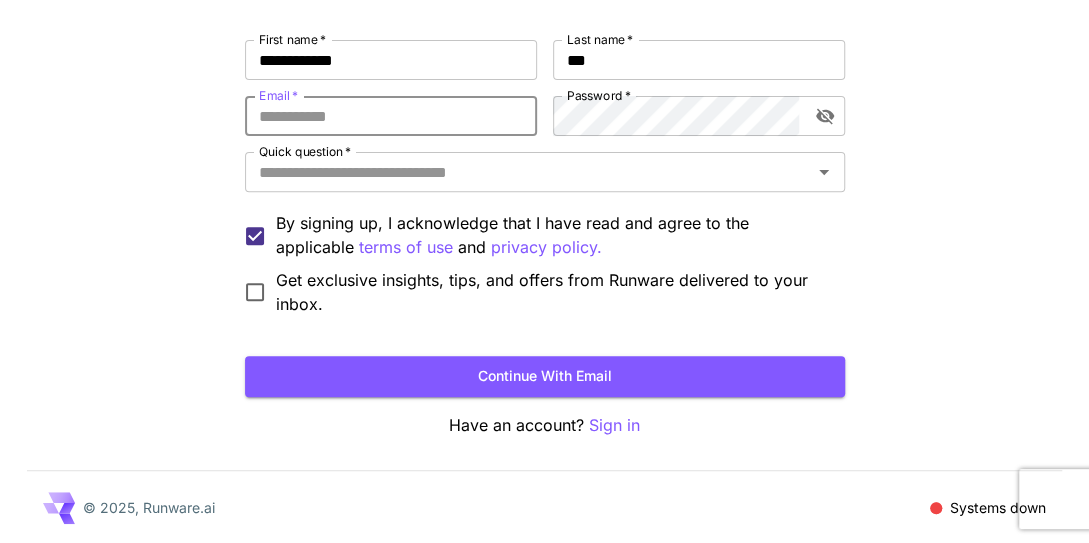click on "Email   *" at bounding box center [391, 116] 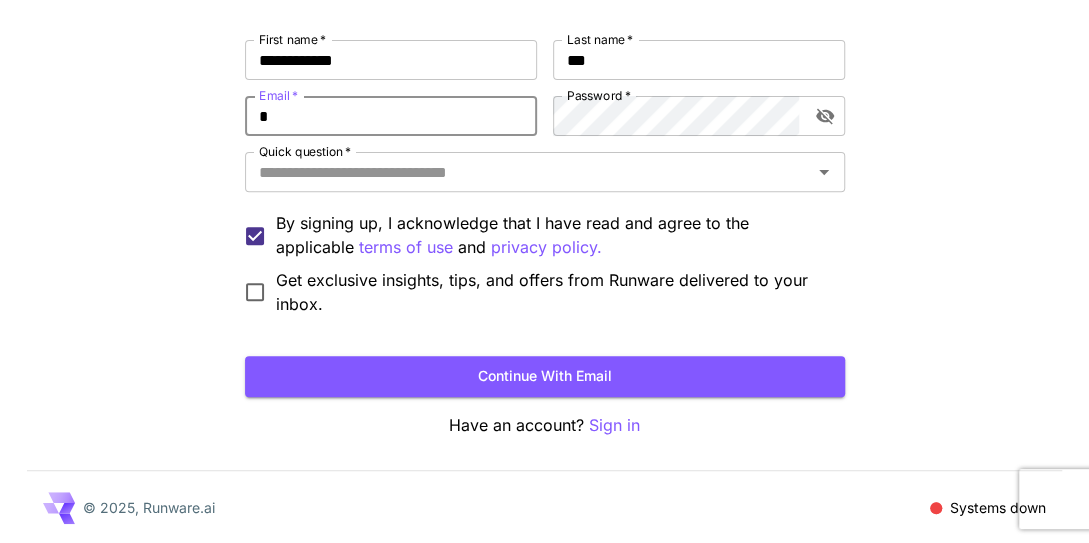 type on "**********" 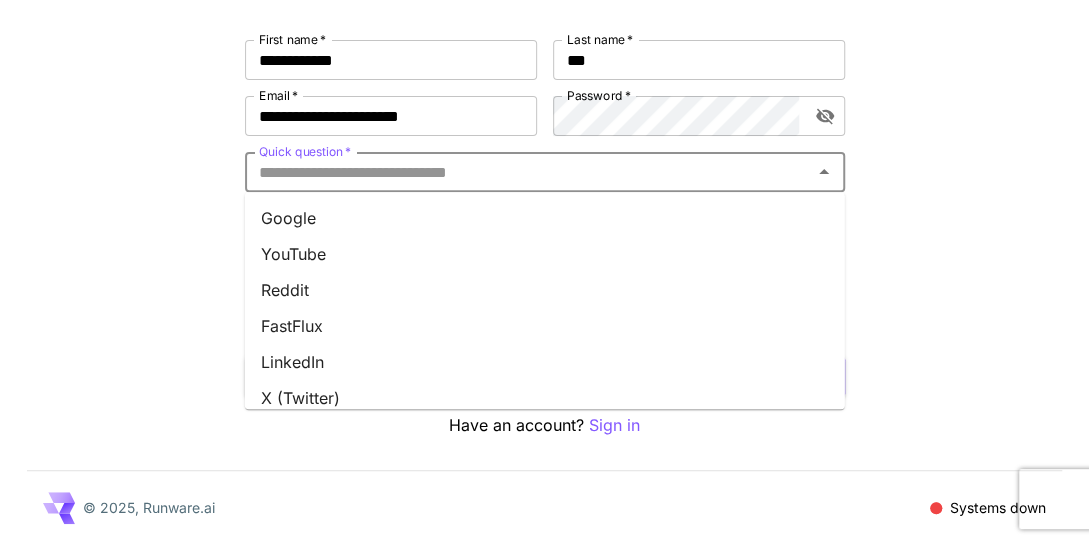 click on "Quick question   *" at bounding box center (528, 172) 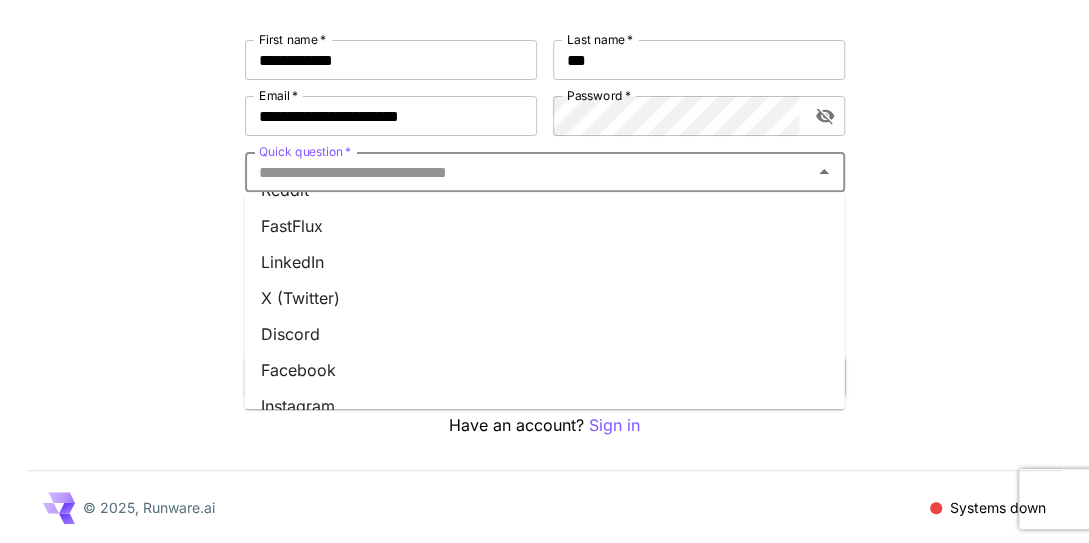 scroll, scrollTop: 0, scrollLeft: 0, axis: both 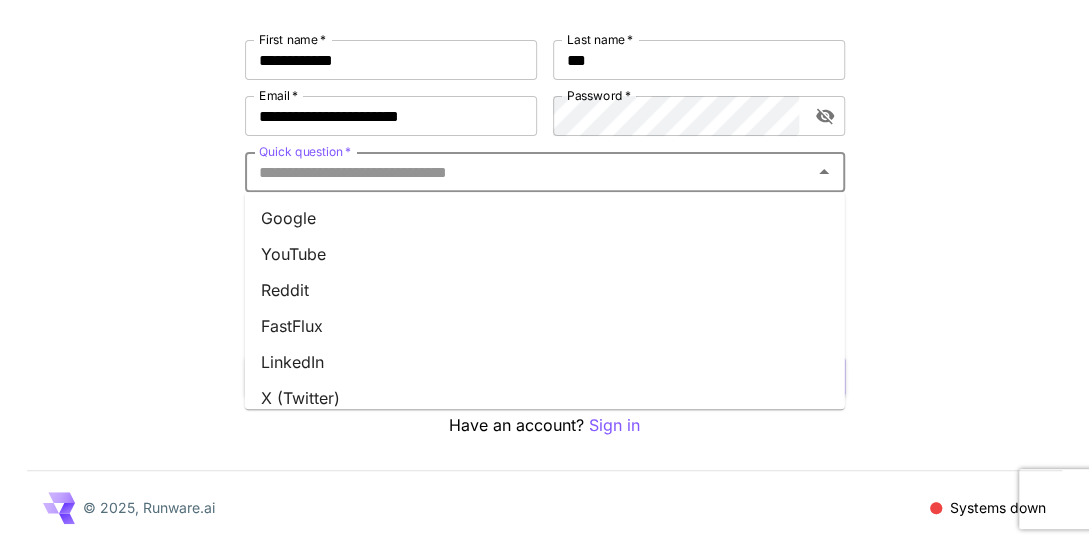 click on "YouTube" at bounding box center [545, 254] 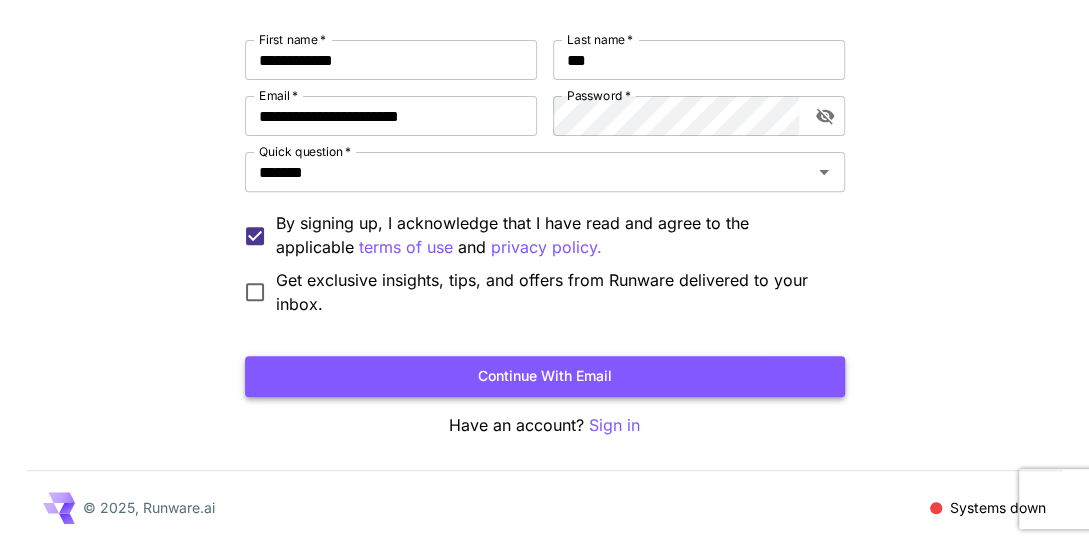 click on "Continue with email" at bounding box center (545, 376) 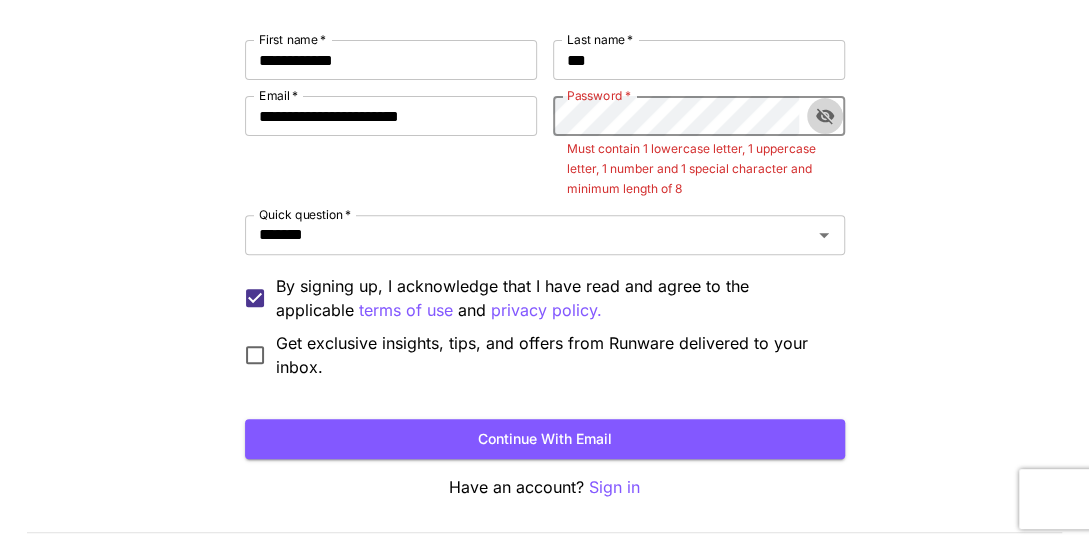 click 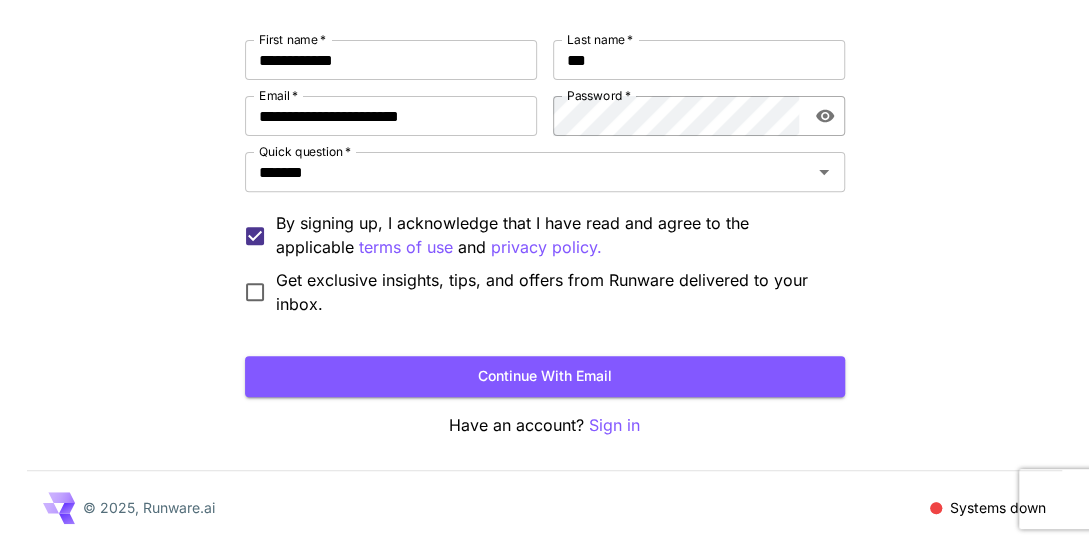 click on "**********" at bounding box center (544, 155) 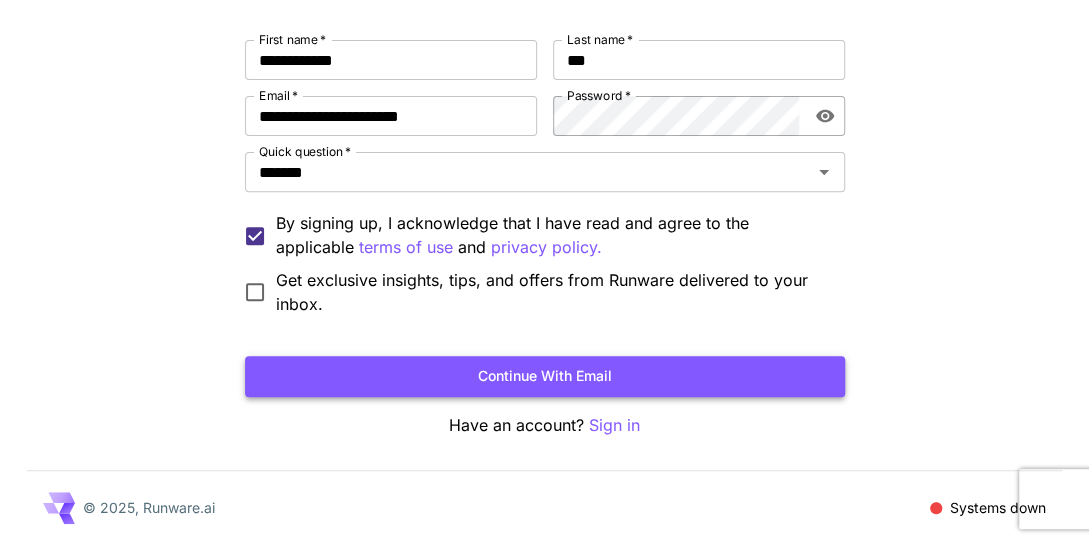 click on "Continue with email" at bounding box center (545, 376) 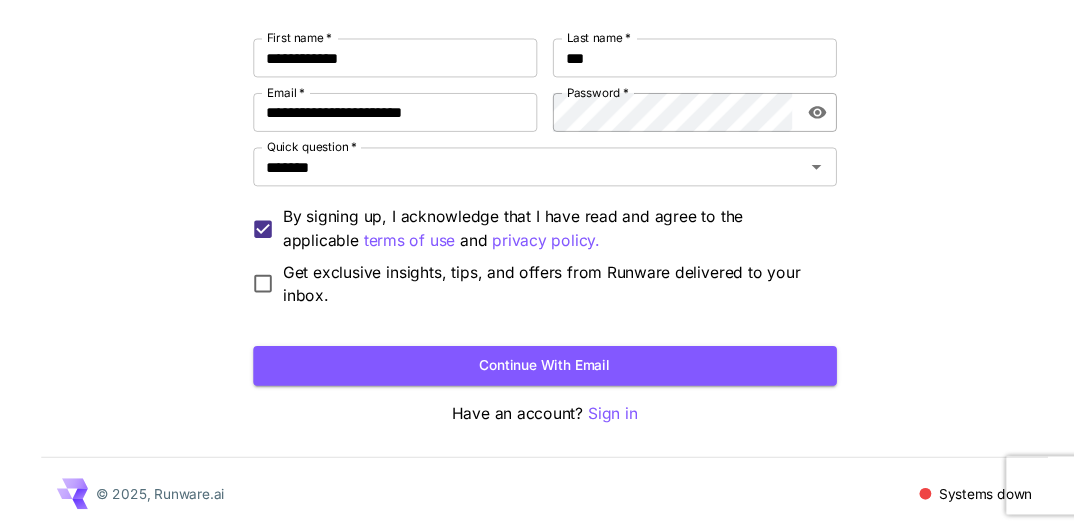 scroll, scrollTop: 0, scrollLeft: 0, axis: both 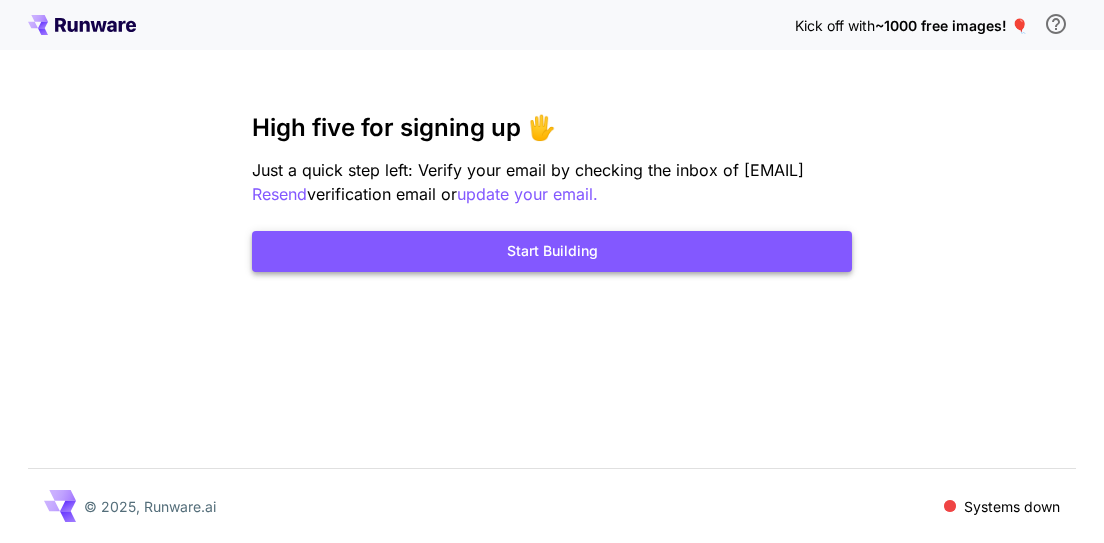 click on "Start Building" at bounding box center [552, 251] 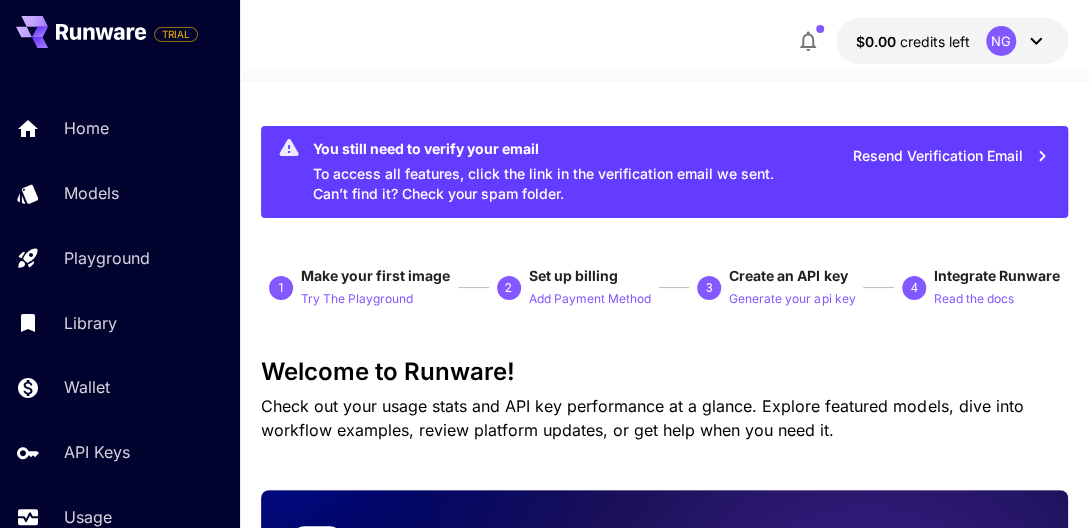 click 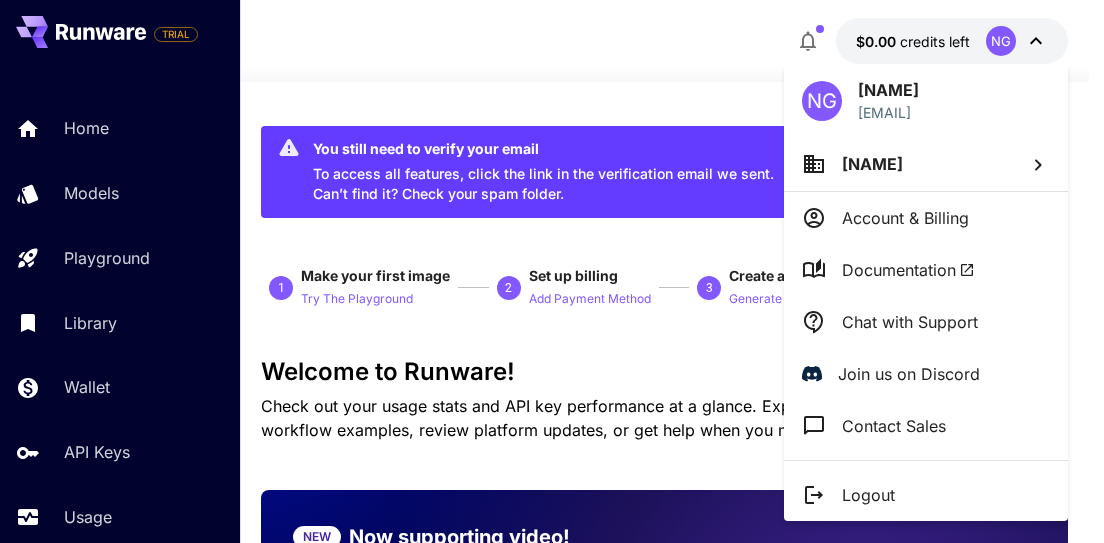 click at bounding box center (552, 271) 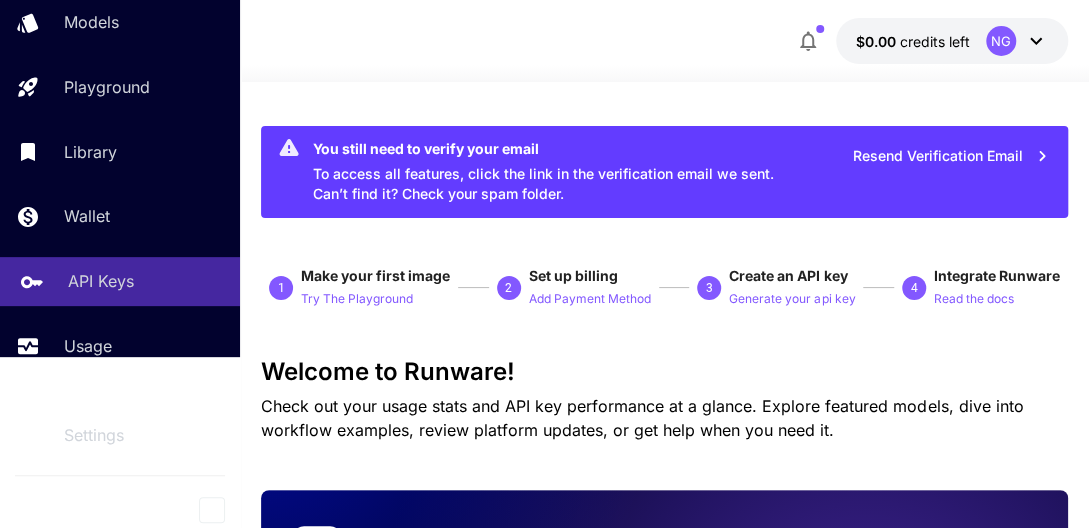 click on "API Keys" at bounding box center [101, 281] 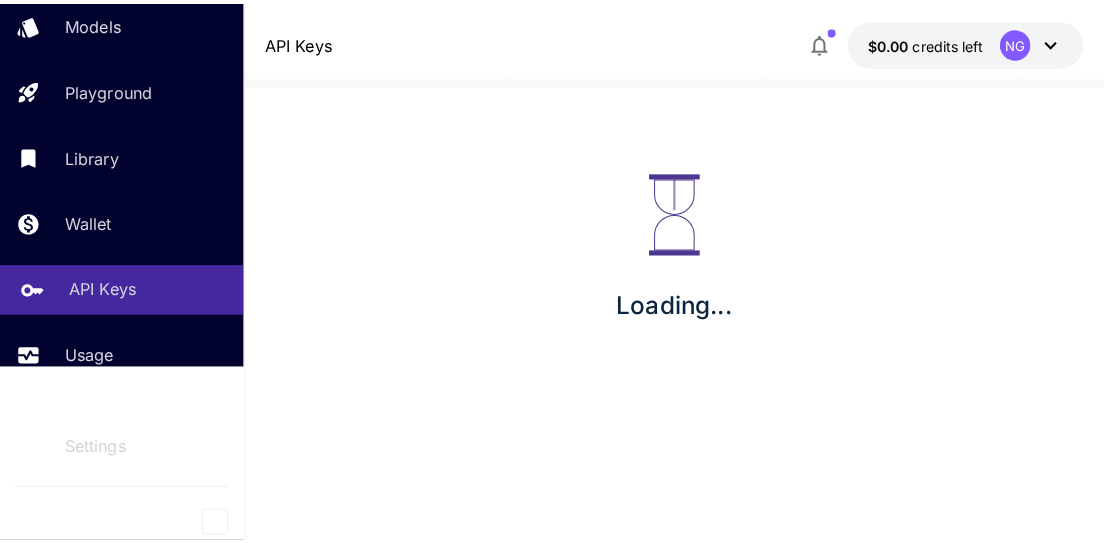 scroll, scrollTop: 157, scrollLeft: 0, axis: vertical 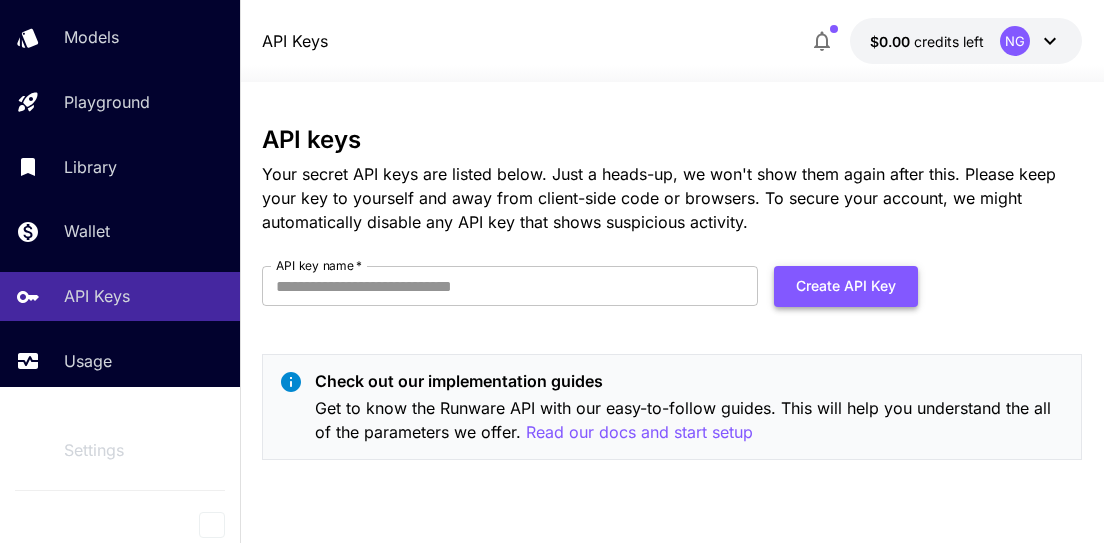 click on "Create API Key" at bounding box center [846, 286] 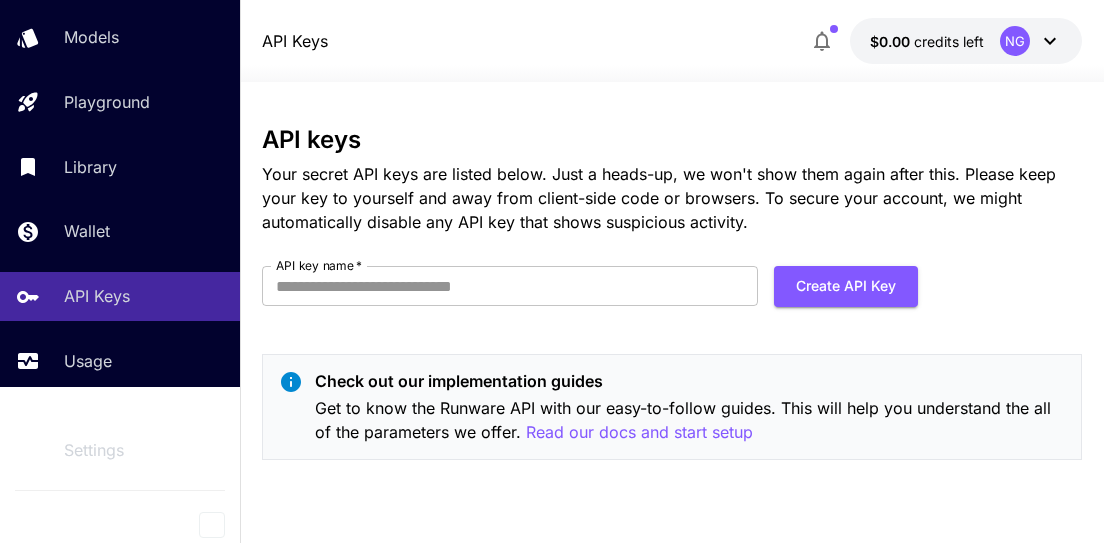 click on "API keys Your secret API keys are listed below. Just a heads-up, we won't show them again after this. Please keep your key to yourself and away from client-side code or browsers. To secure your account, we might automatically disable any API key that shows suspicious activity. API key name   * API key name   * Create API Key Check out our implementation guides Get to know the Runware API with our easy-to-follow guides. This will help you understand the all of the parameters we offer.   Read our docs and start setup" at bounding box center [672, 301] 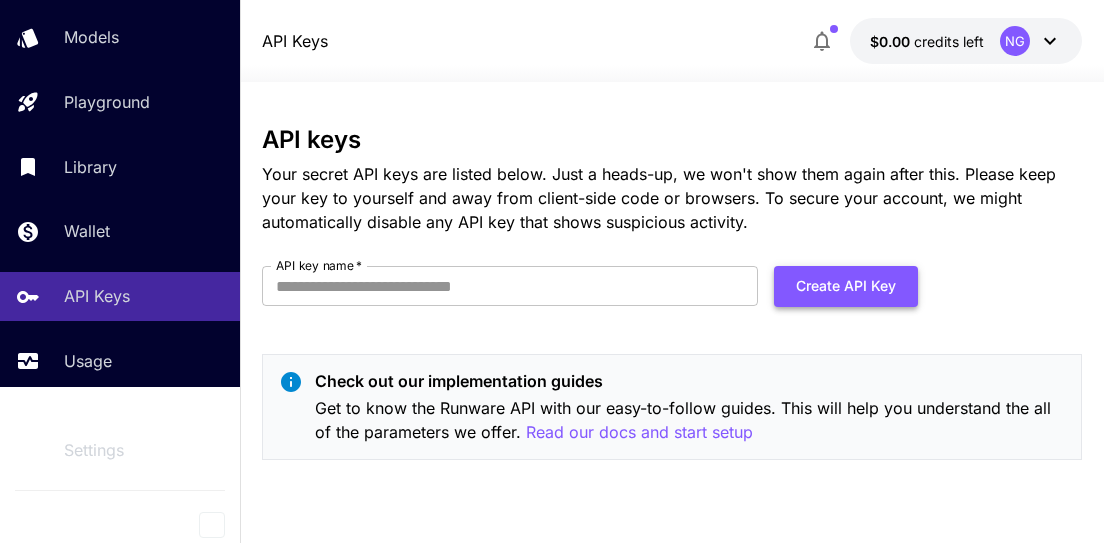 click on "Create API Key" at bounding box center (846, 286) 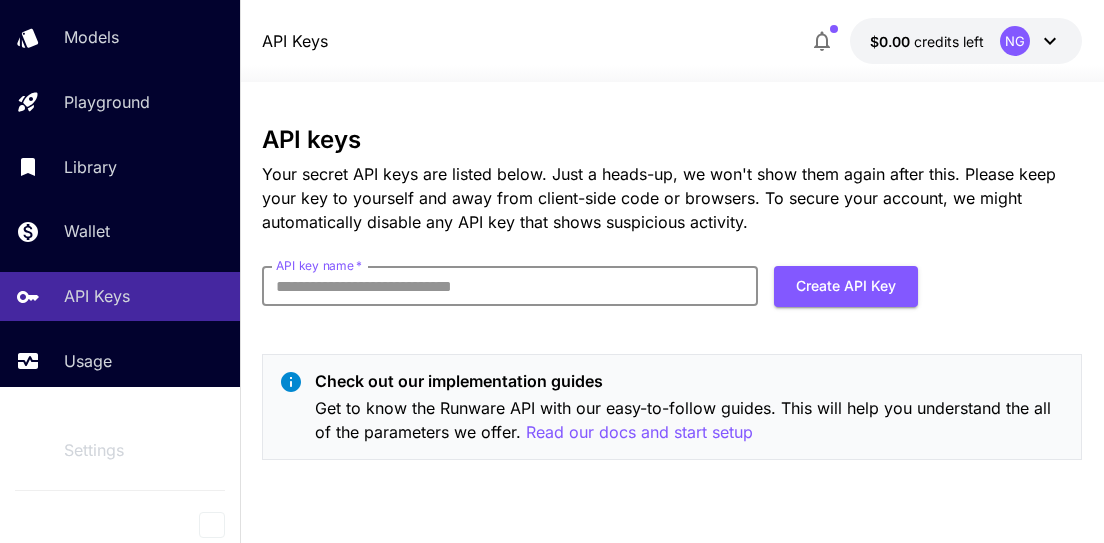 click on "API key name   *" at bounding box center [510, 286] 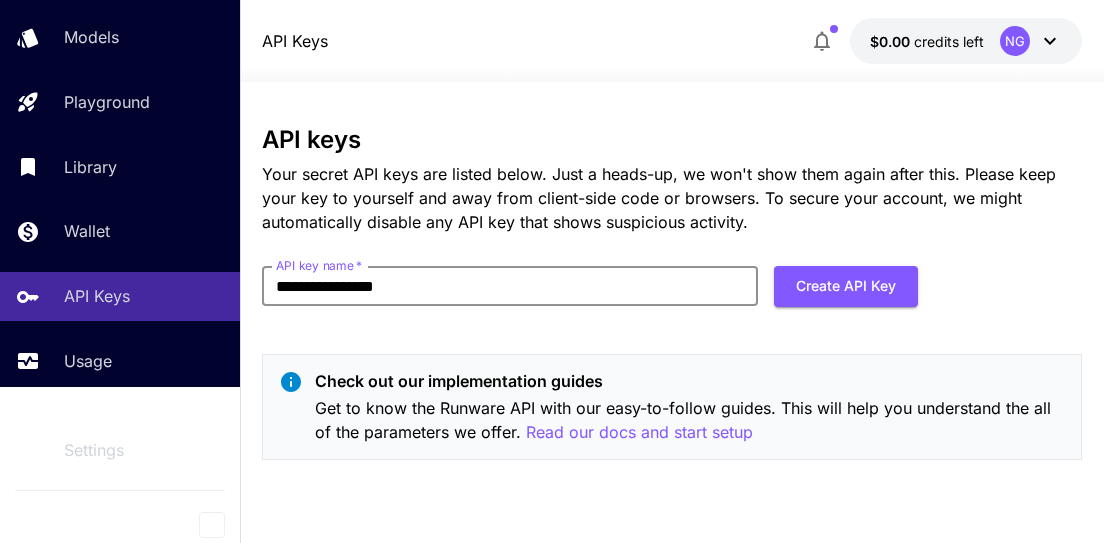 click on "**********" at bounding box center [510, 286] 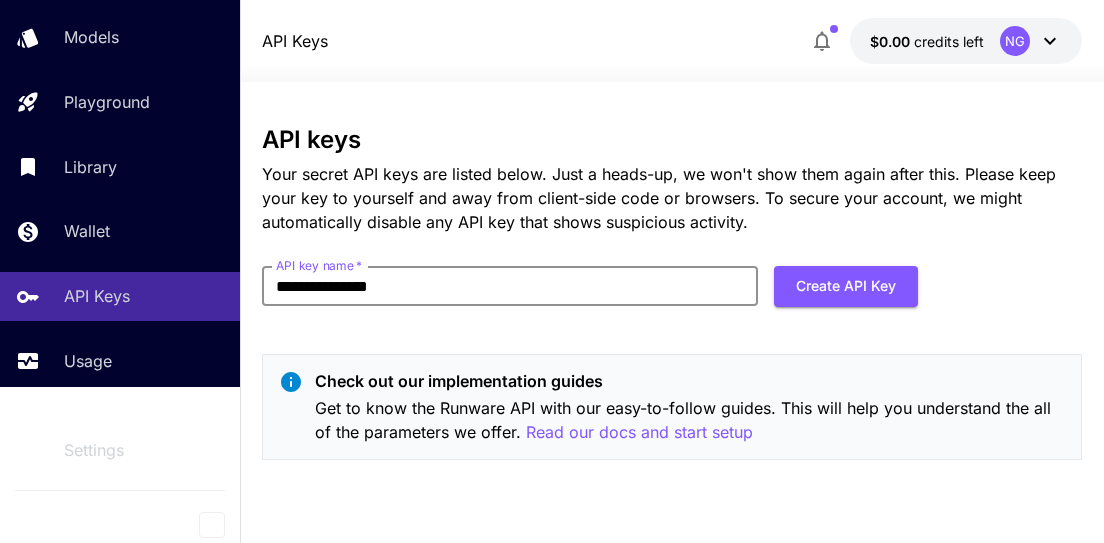 type on "**********" 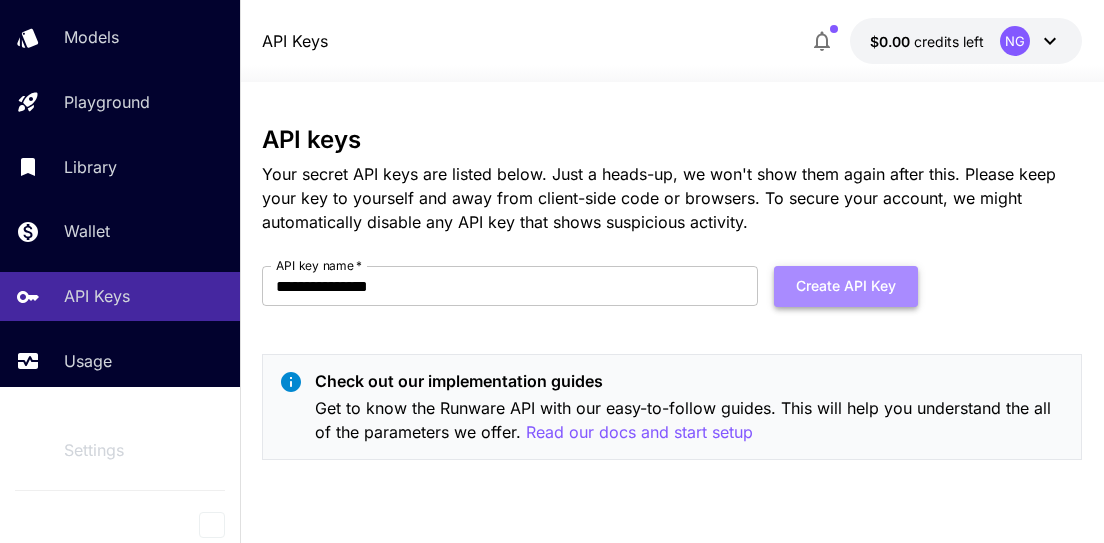 click on "Create API Key" at bounding box center (846, 286) 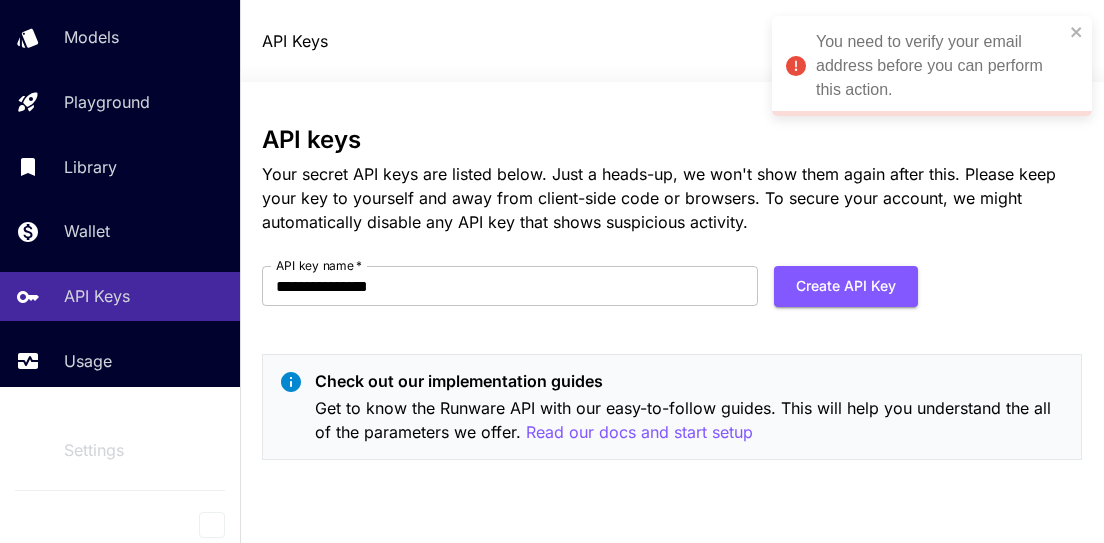 click on "You need to verify your email address before you can perform this action." at bounding box center [940, 66] 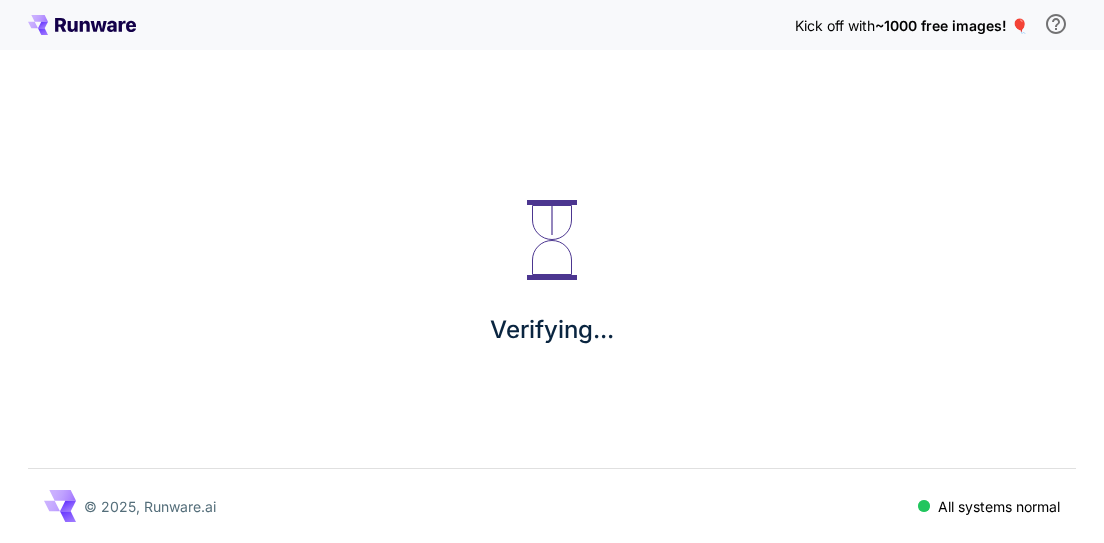scroll, scrollTop: 0, scrollLeft: 0, axis: both 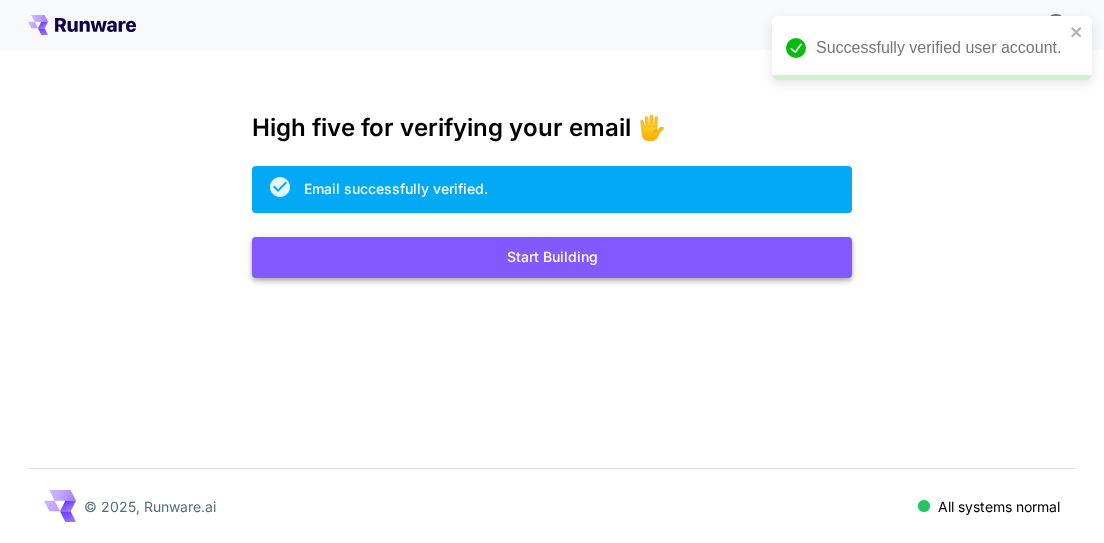 click on "Start Building" at bounding box center [552, 257] 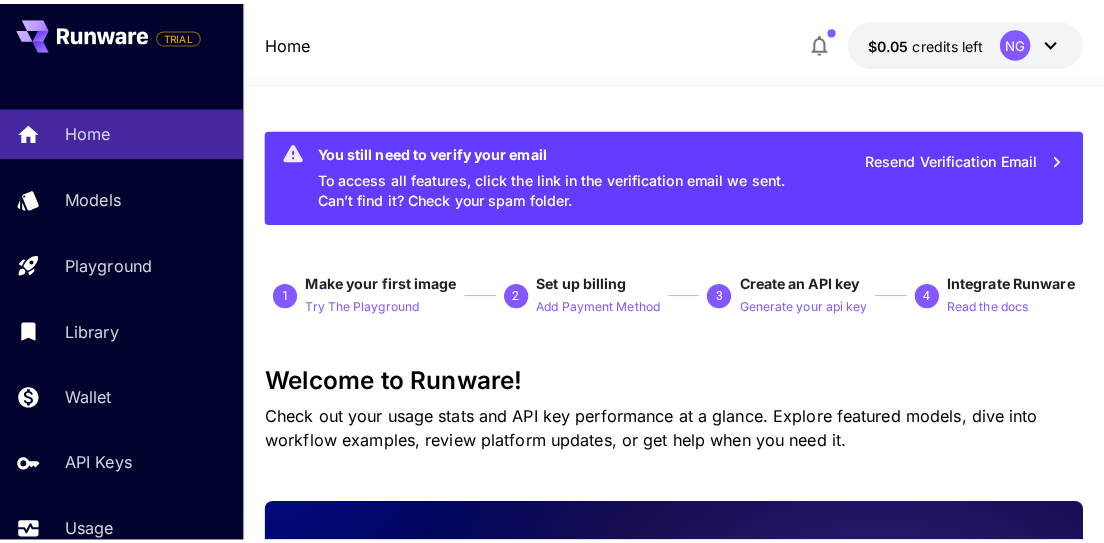 scroll, scrollTop: 172, scrollLeft: 0, axis: vertical 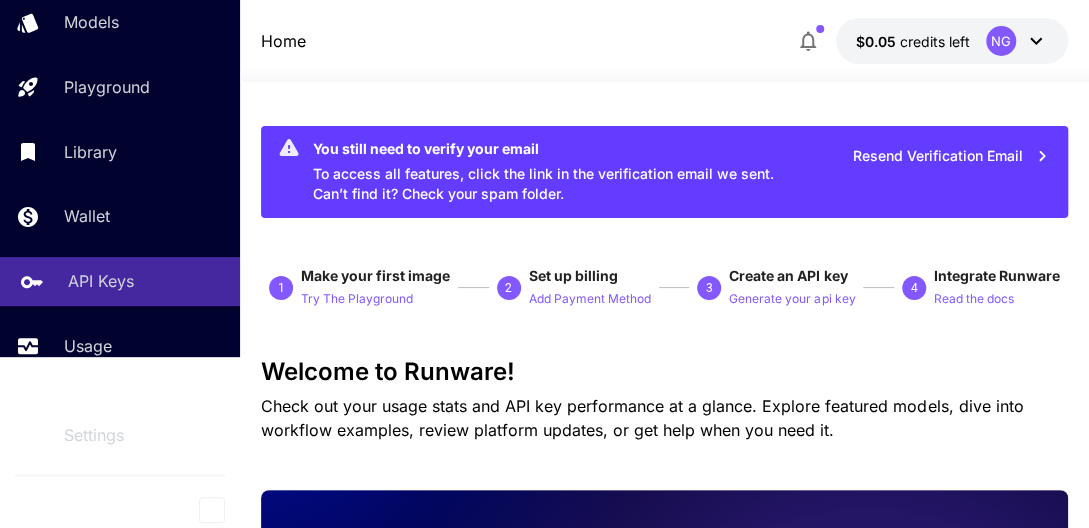 click on "API Keys" at bounding box center (101, 281) 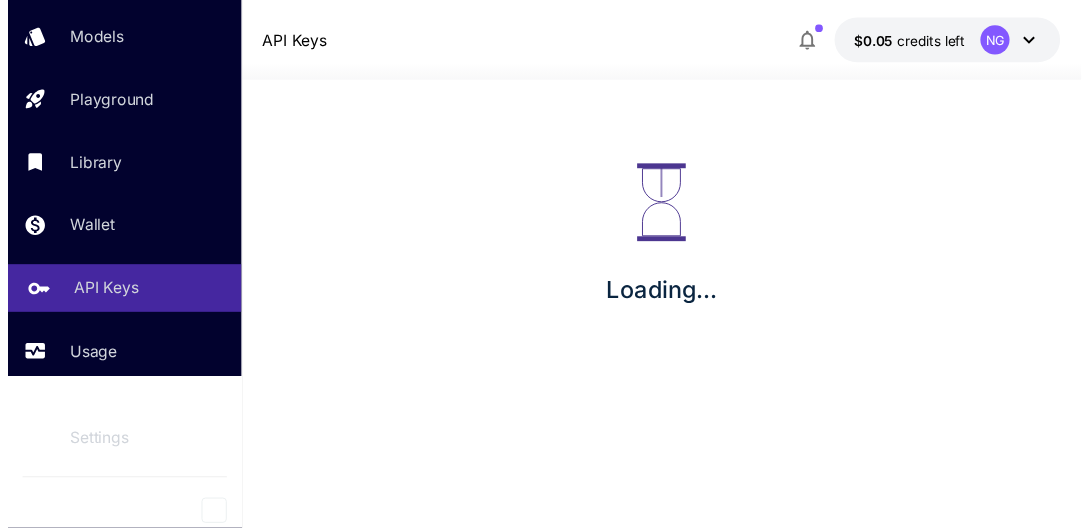 scroll, scrollTop: 157, scrollLeft: 0, axis: vertical 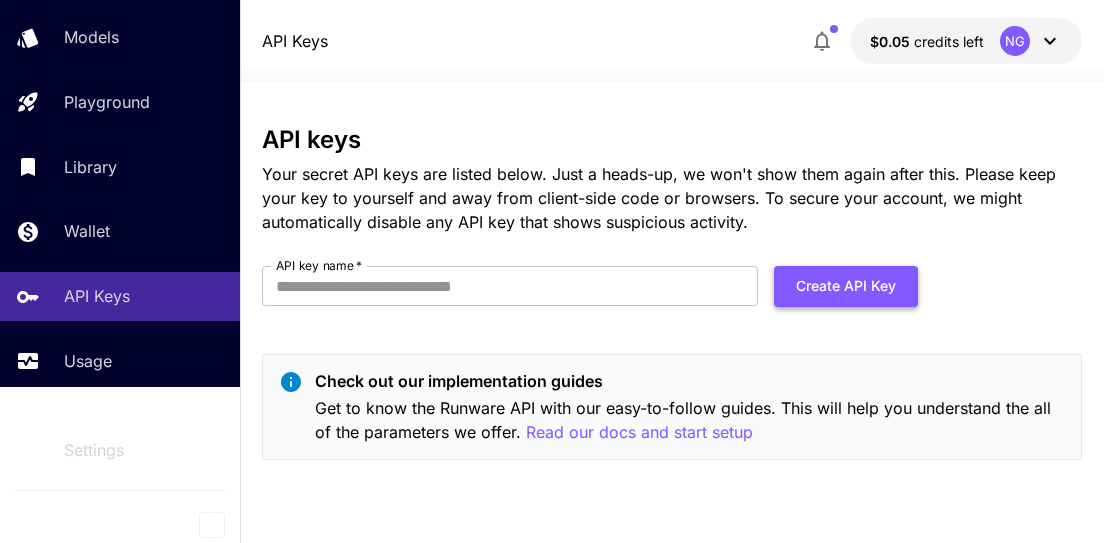 click on "Create API Key" at bounding box center (846, 286) 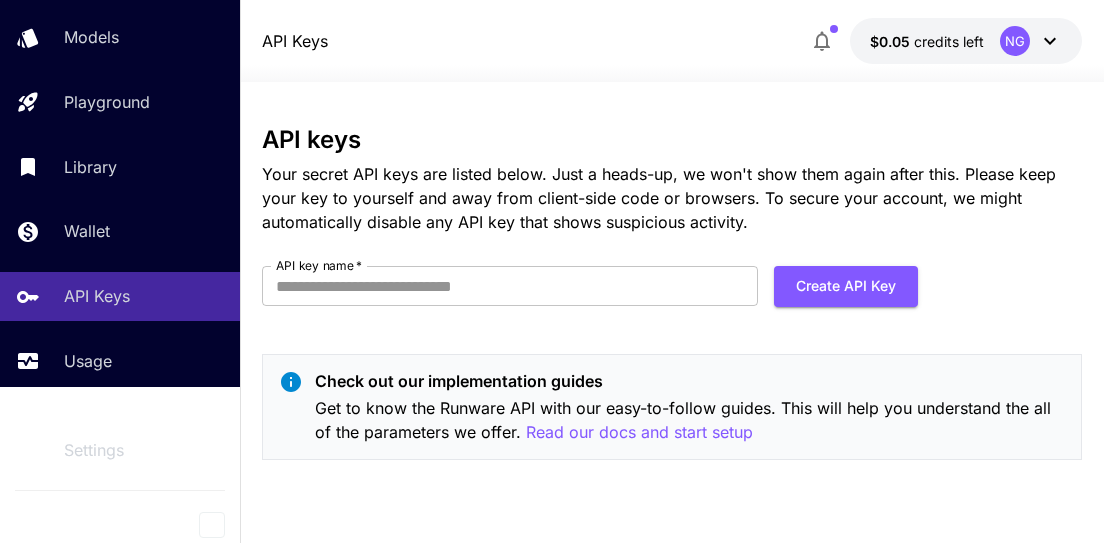 click on "Your secret API keys are listed below. Just a heads-up, we won't show them again after this. Please keep your key to yourself and away from client-side code or browsers. To secure your account, we might automatically disable any API key that shows suspicious activity." at bounding box center (672, 198) 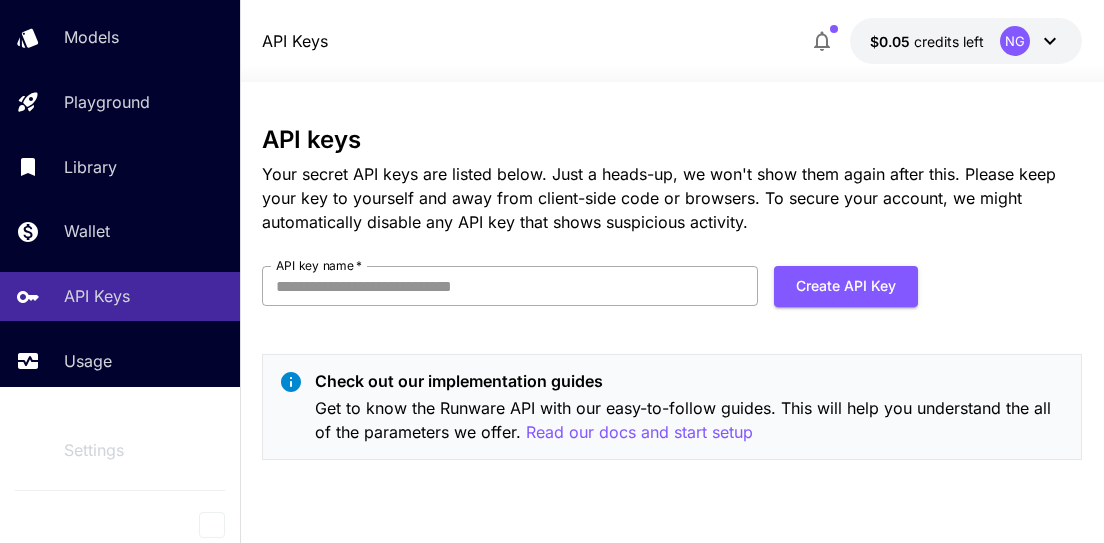 click on "API key name   *" at bounding box center [510, 286] 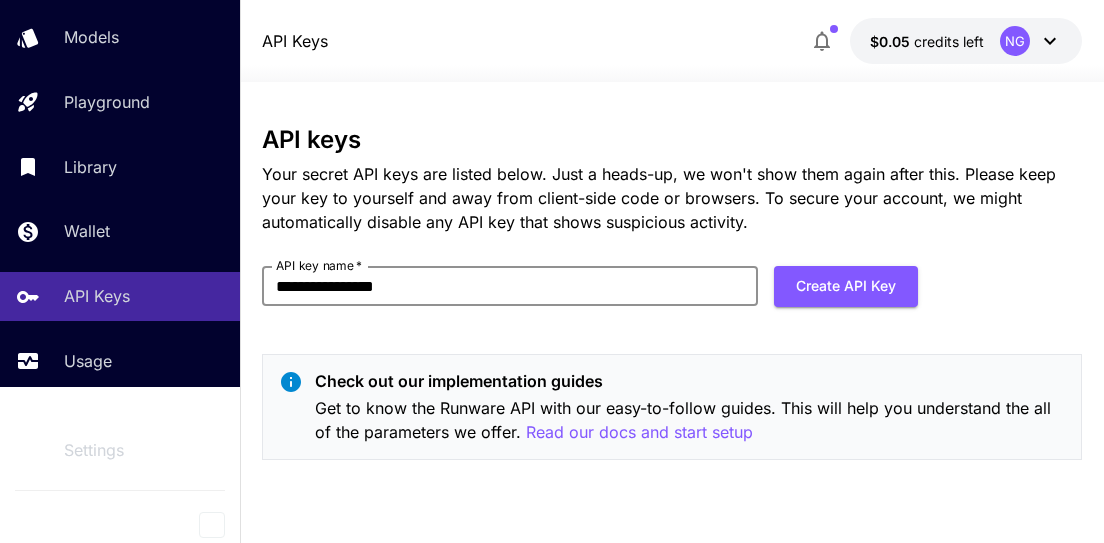 click on "**********" at bounding box center [510, 286] 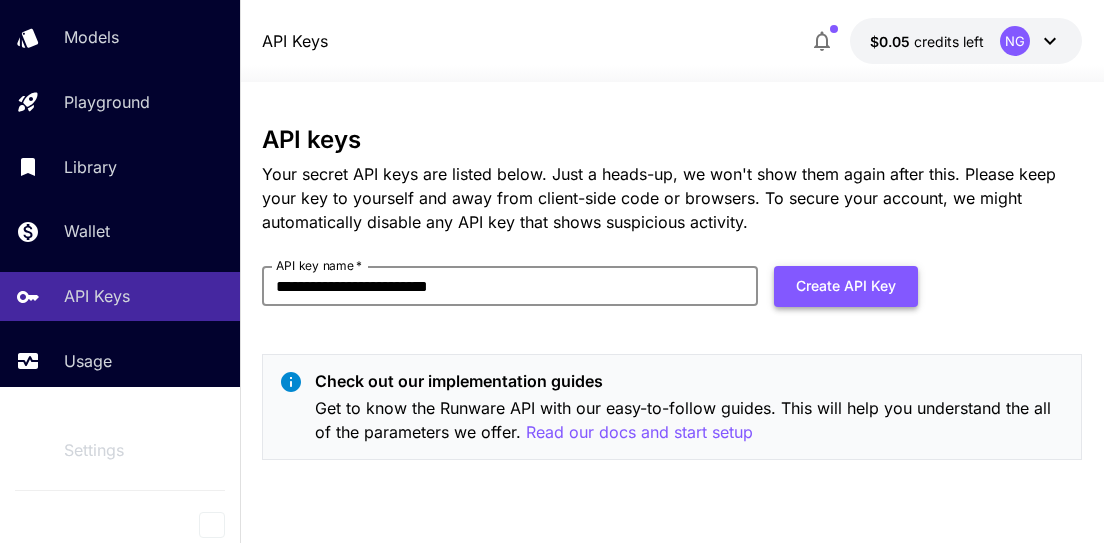 type on "**********" 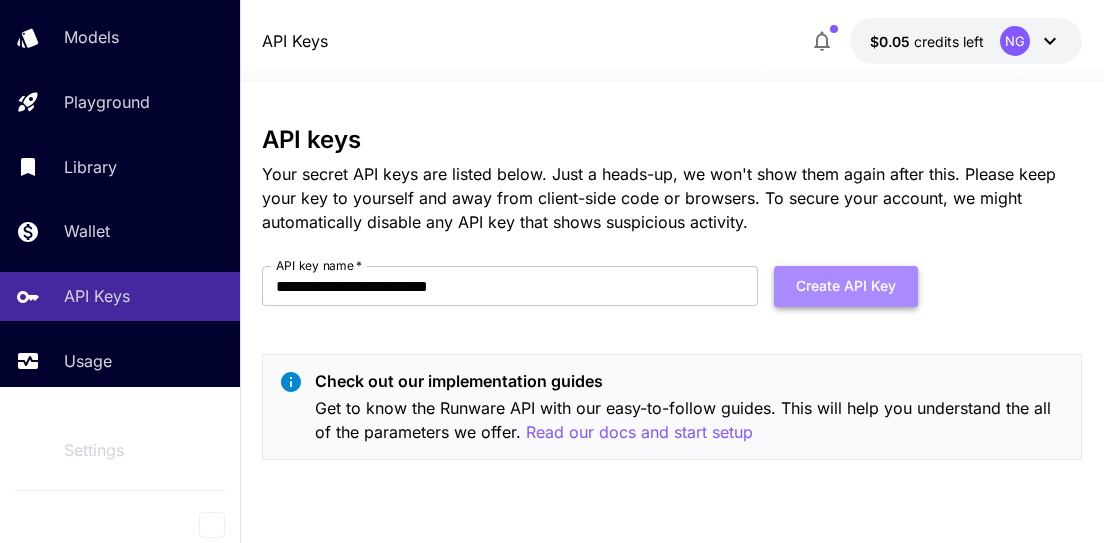 click on "Create API Key" at bounding box center (846, 286) 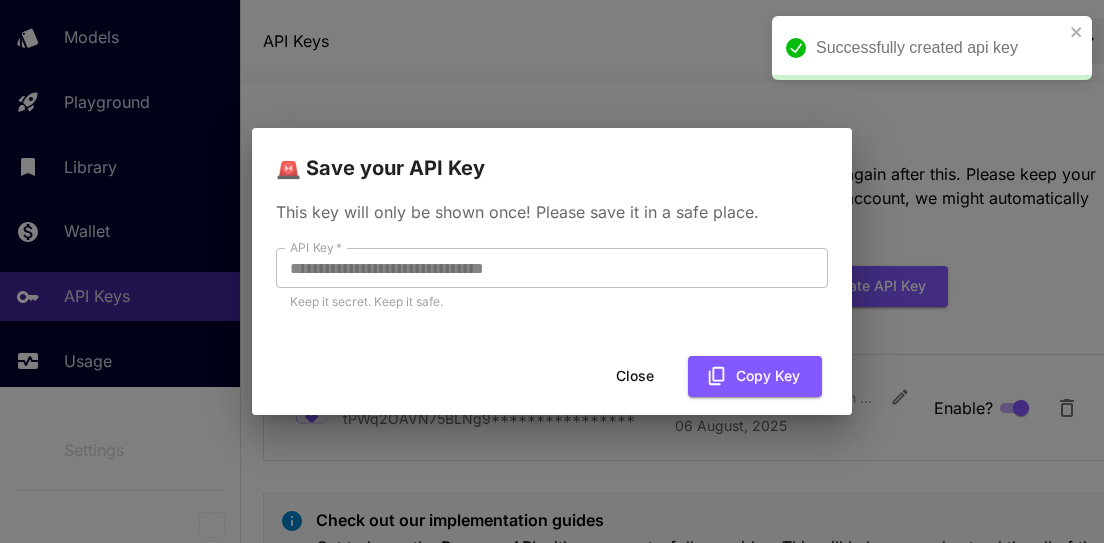 click on "**********" at bounding box center (552, 271) 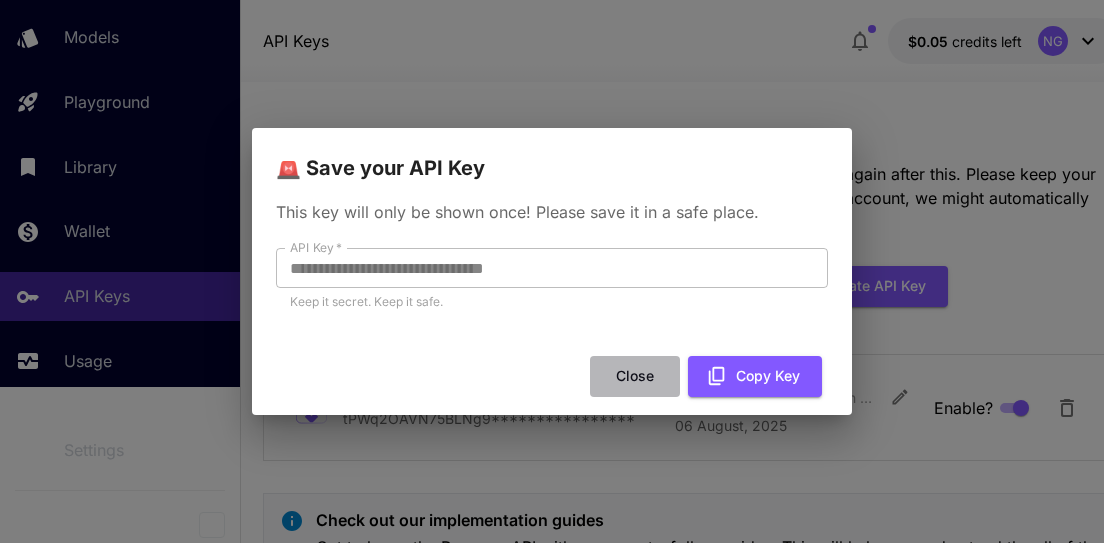 click on "Close" at bounding box center [635, 376] 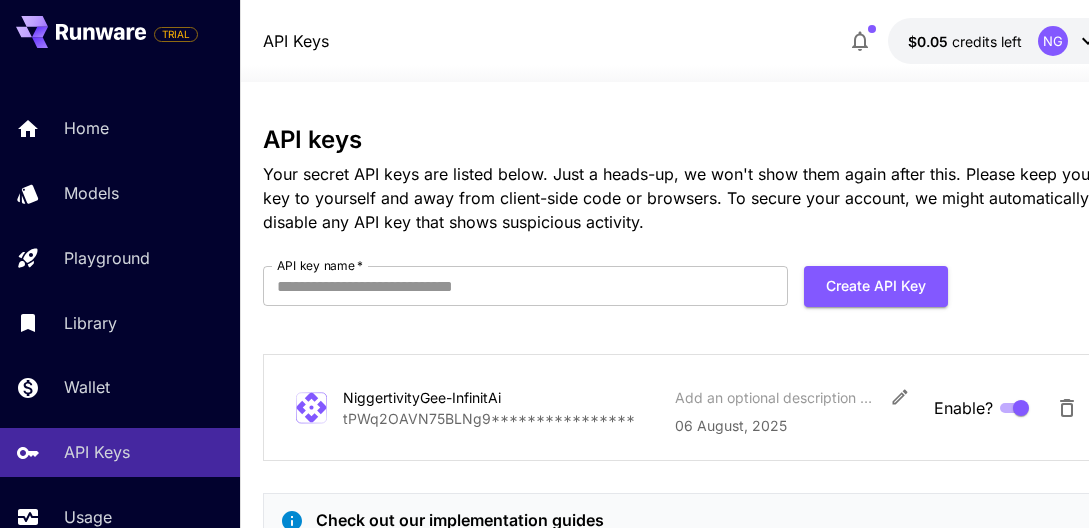 scroll, scrollTop: 0, scrollLeft: 0, axis: both 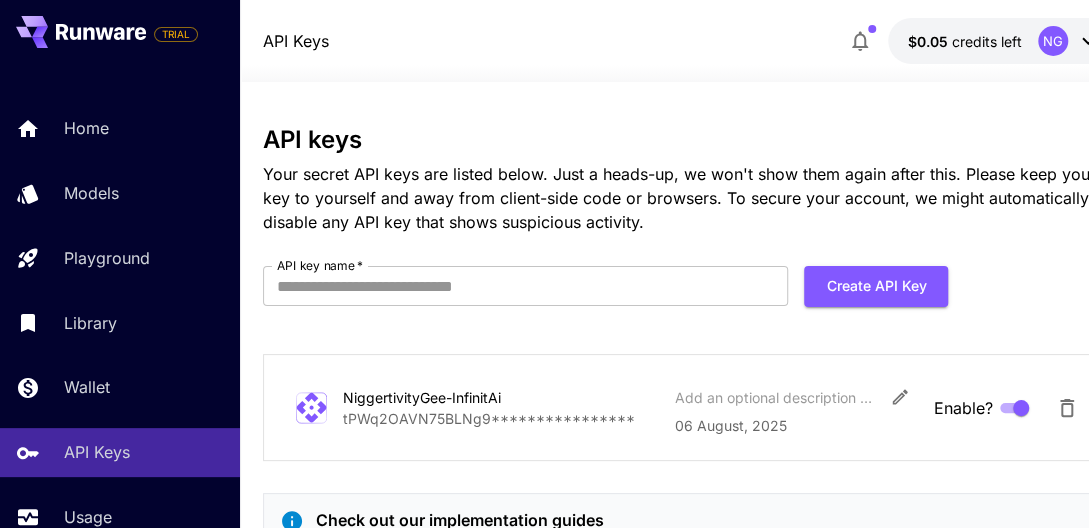 click on "**********" at bounding box center (501, 418) 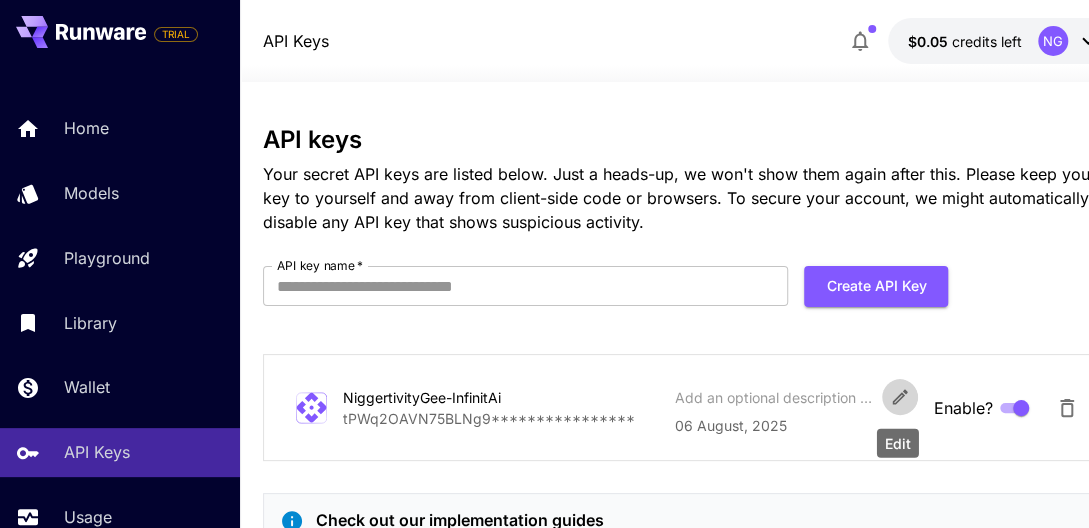click 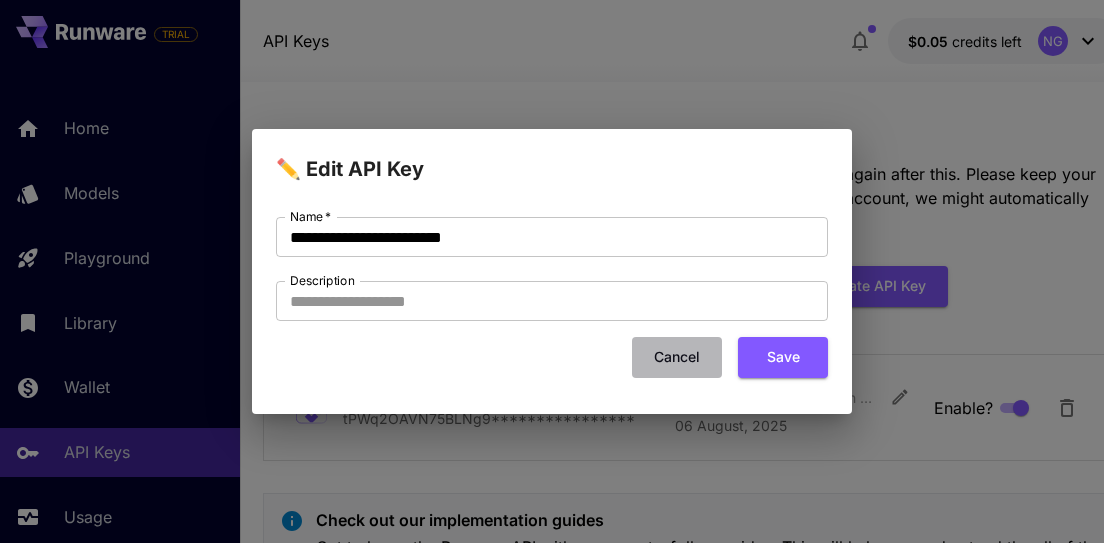 click on "Cancel" at bounding box center [677, 357] 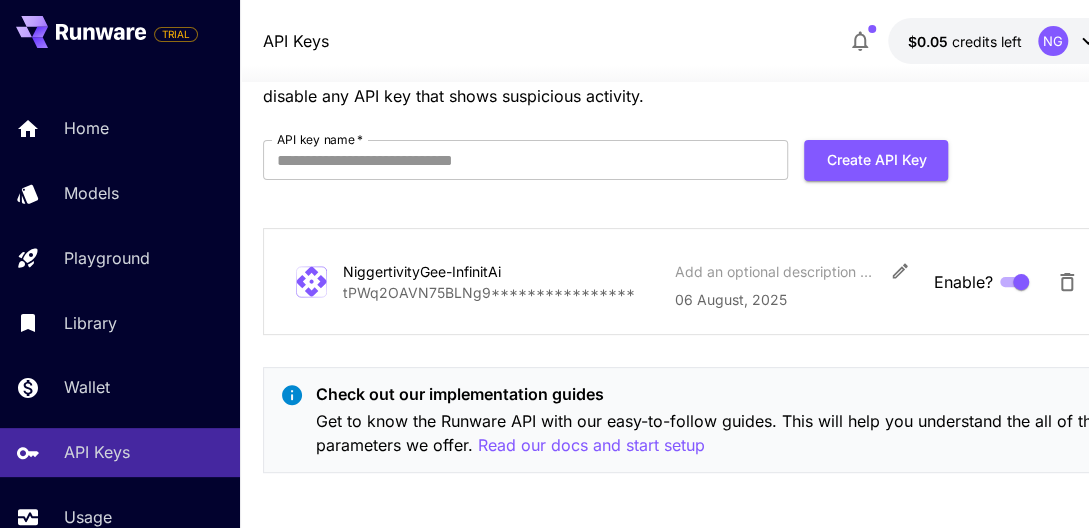 scroll, scrollTop: 129, scrollLeft: 0, axis: vertical 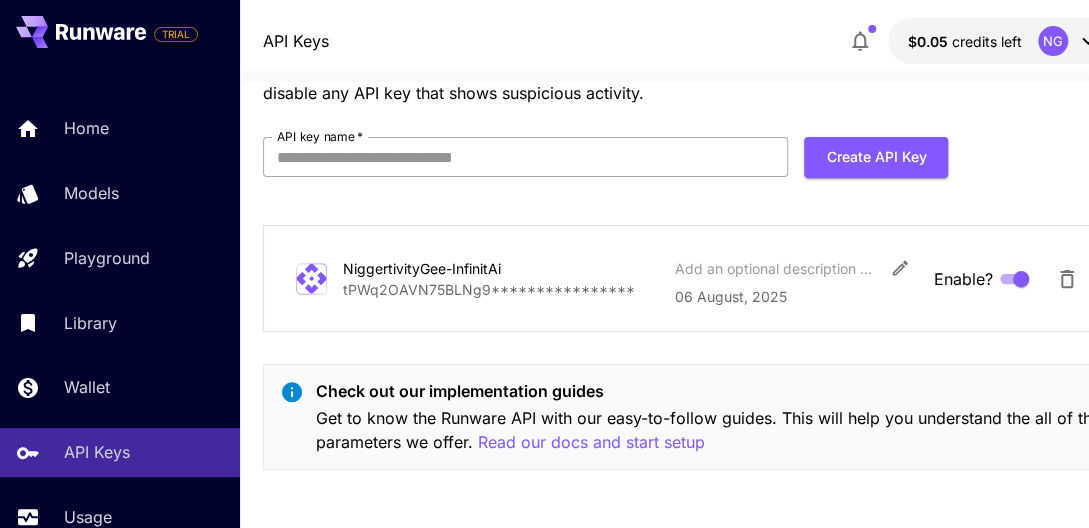 click on "API key name   *" at bounding box center [526, 157] 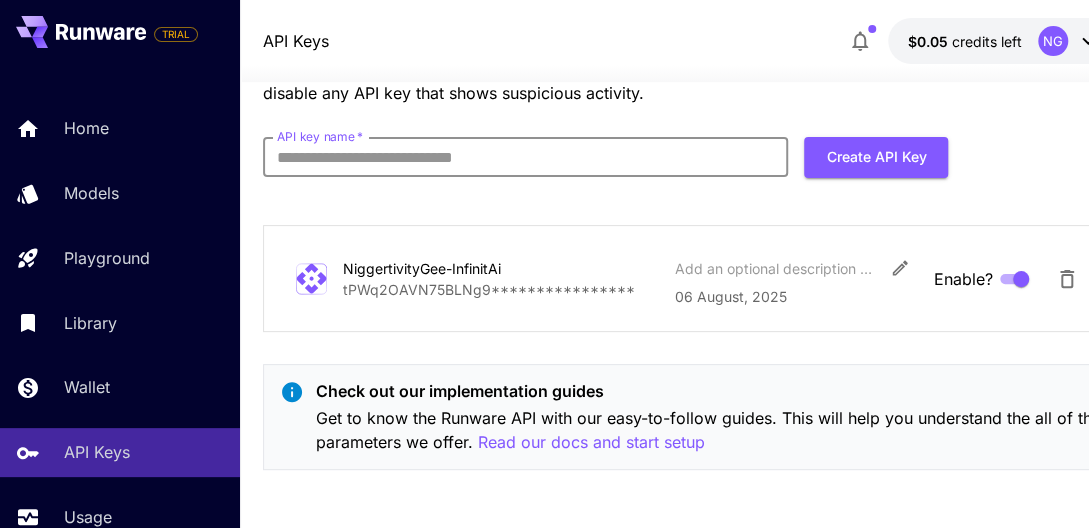 type on "**********" 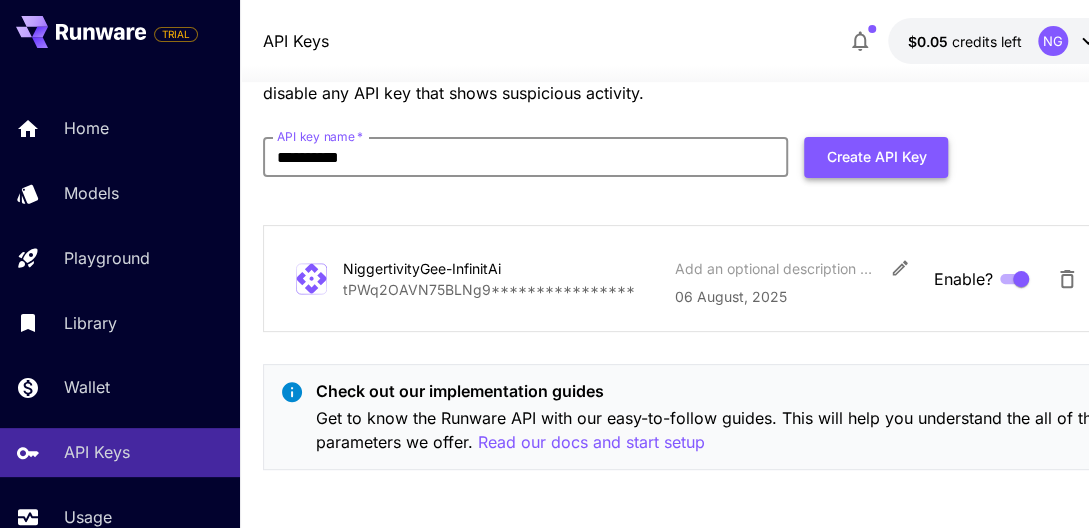 click on "Create API Key" at bounding box center (876, 157) 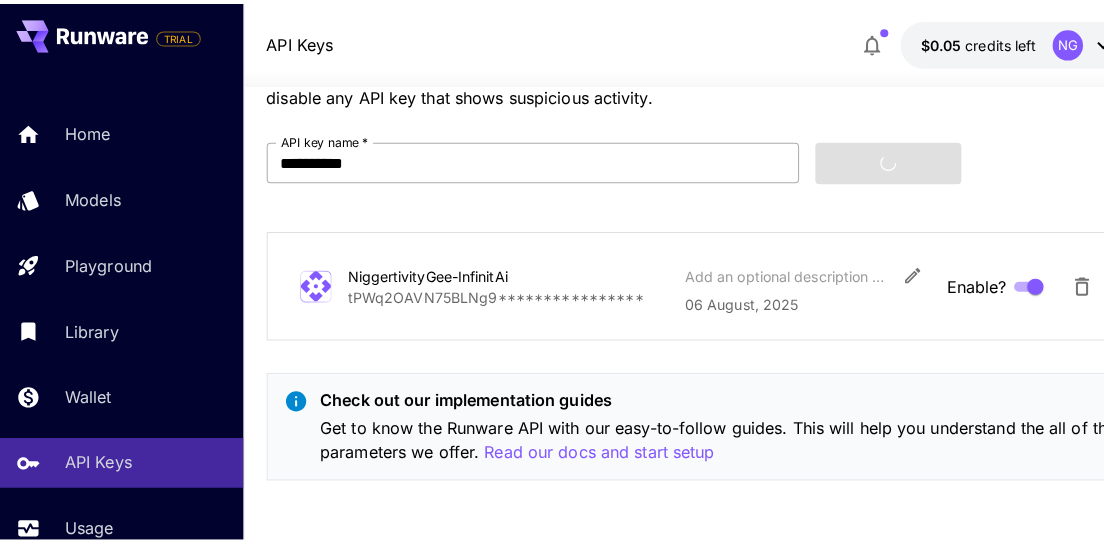 scroll, scrollTop: 114, scrollLeft: 0, axis: vertical 